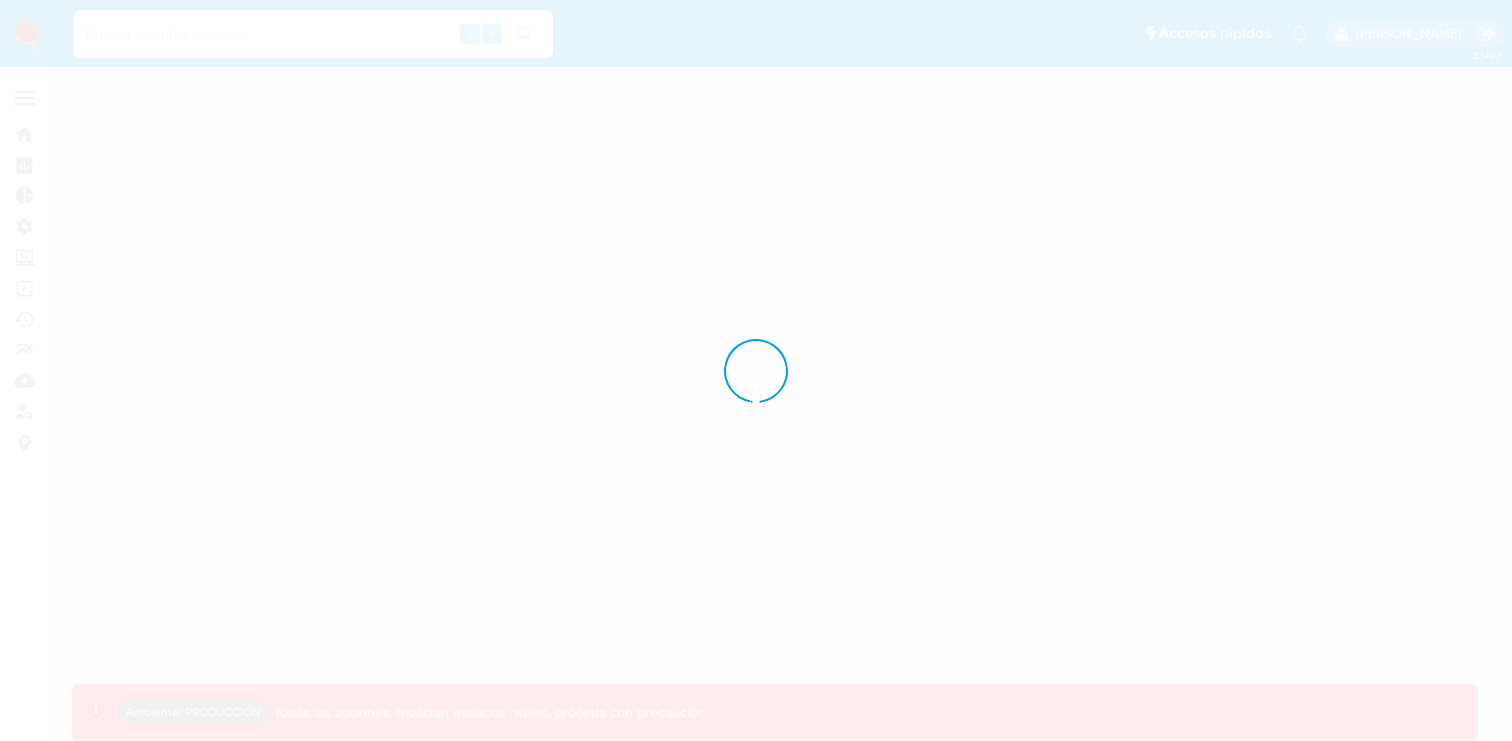scroll, scrollTop: 0, scrollLeft: 0, axis: both 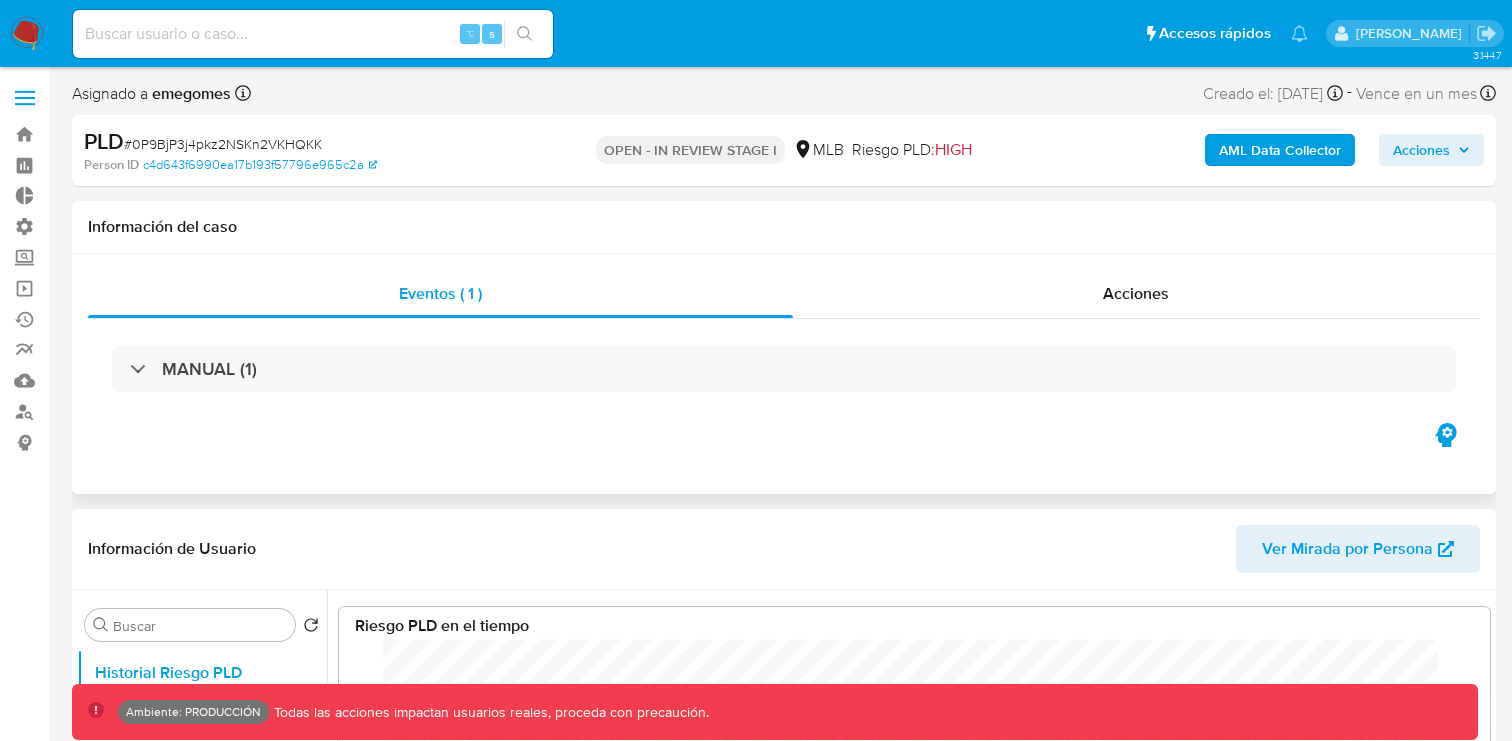 click 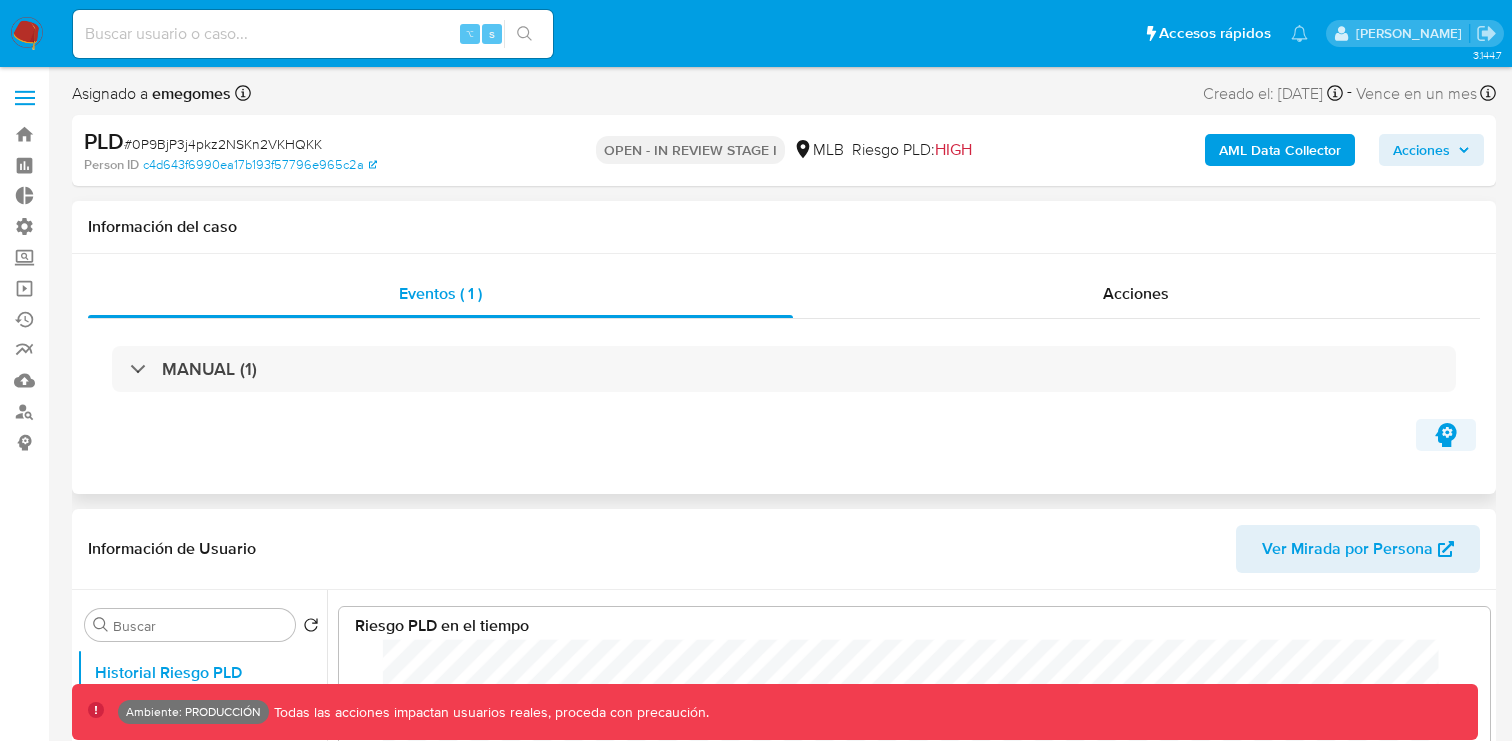 select on "10" 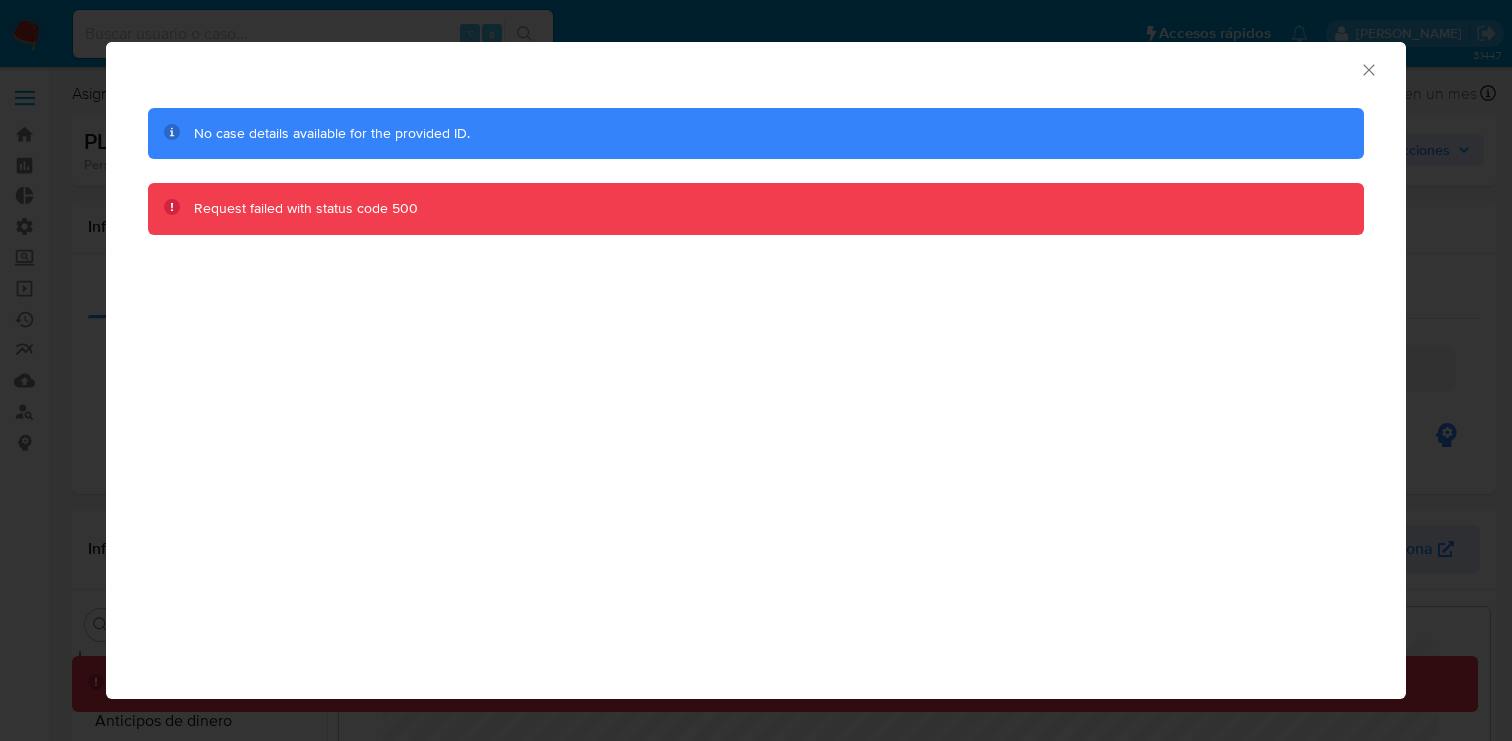 click 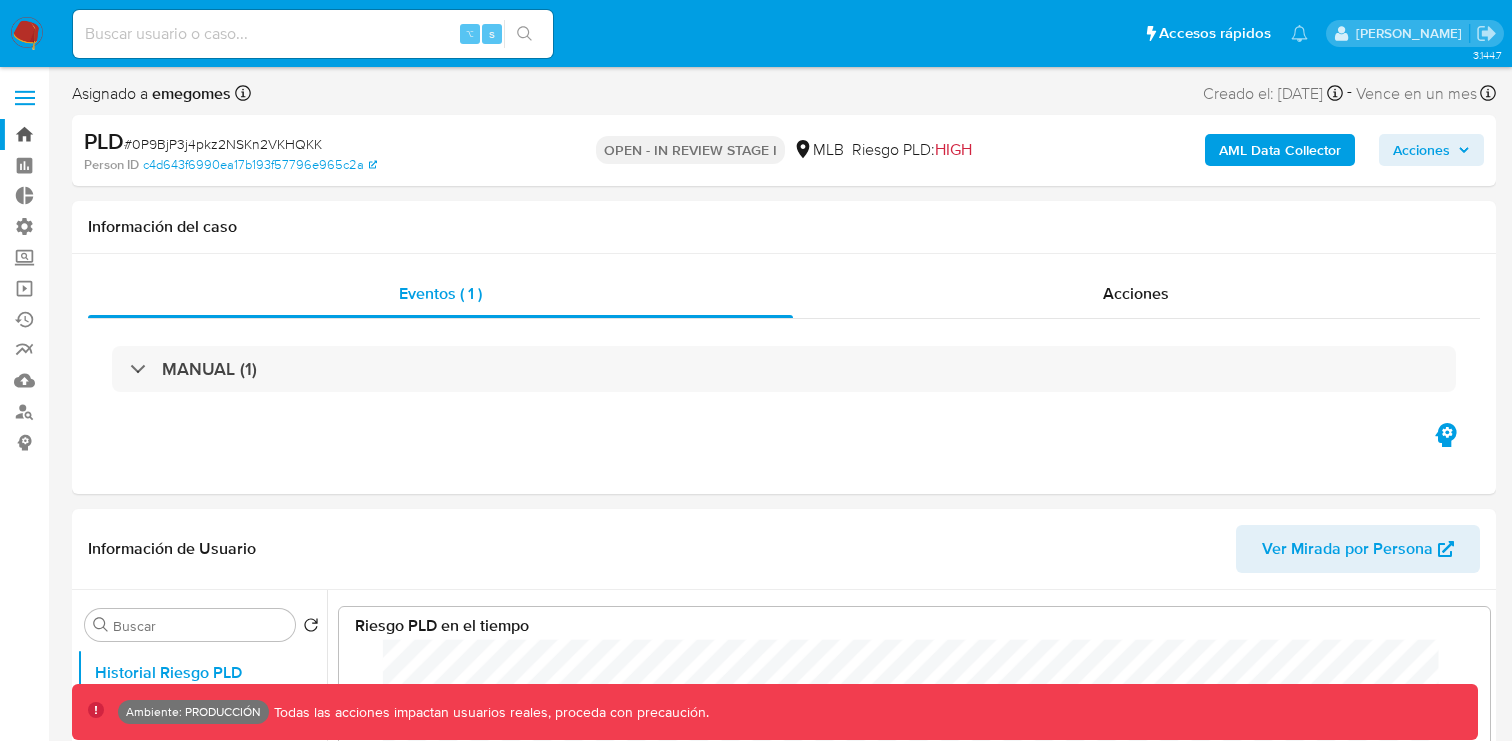 click on "Bandeja" at bounding box center [119, 134] 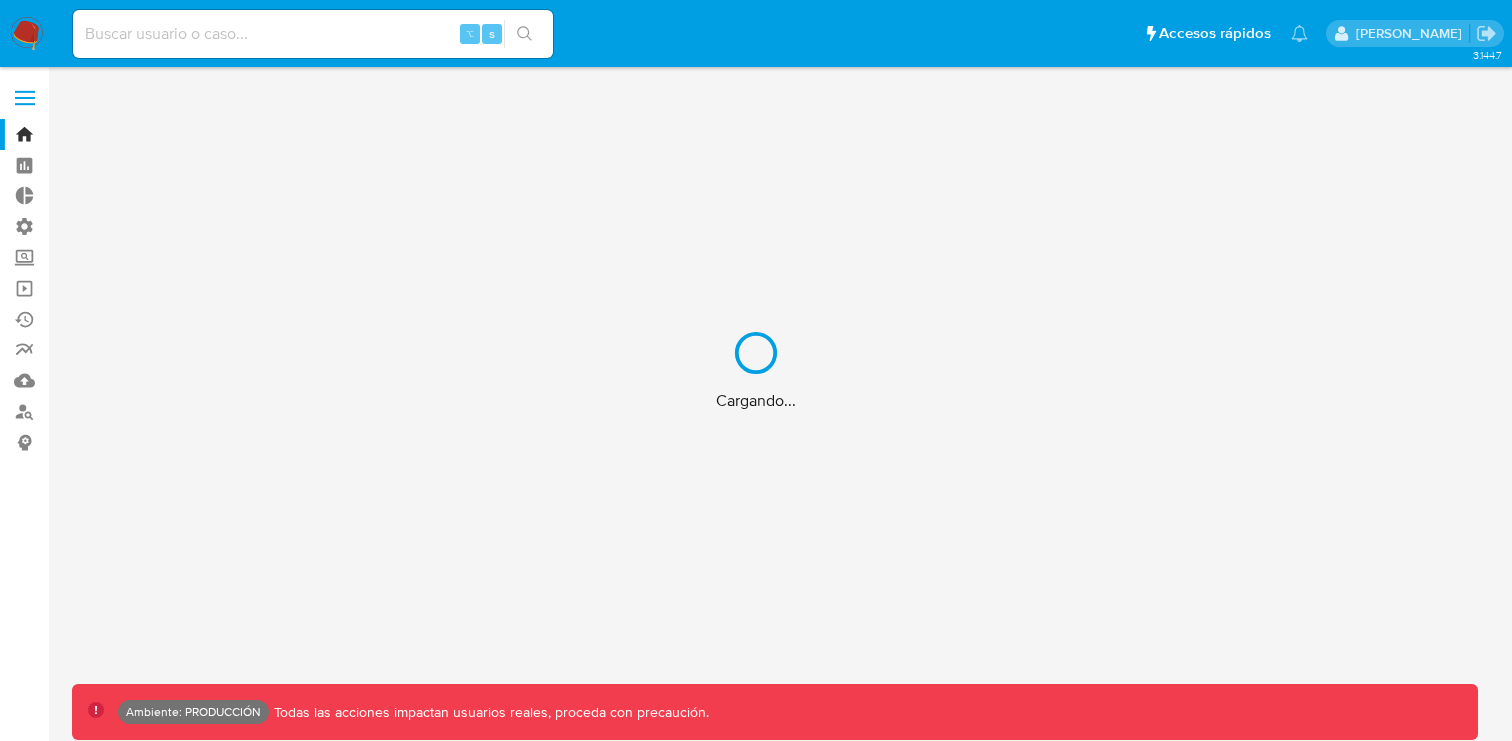 scroll, scrollTop: 0, scrollLeft: 0, axis: both 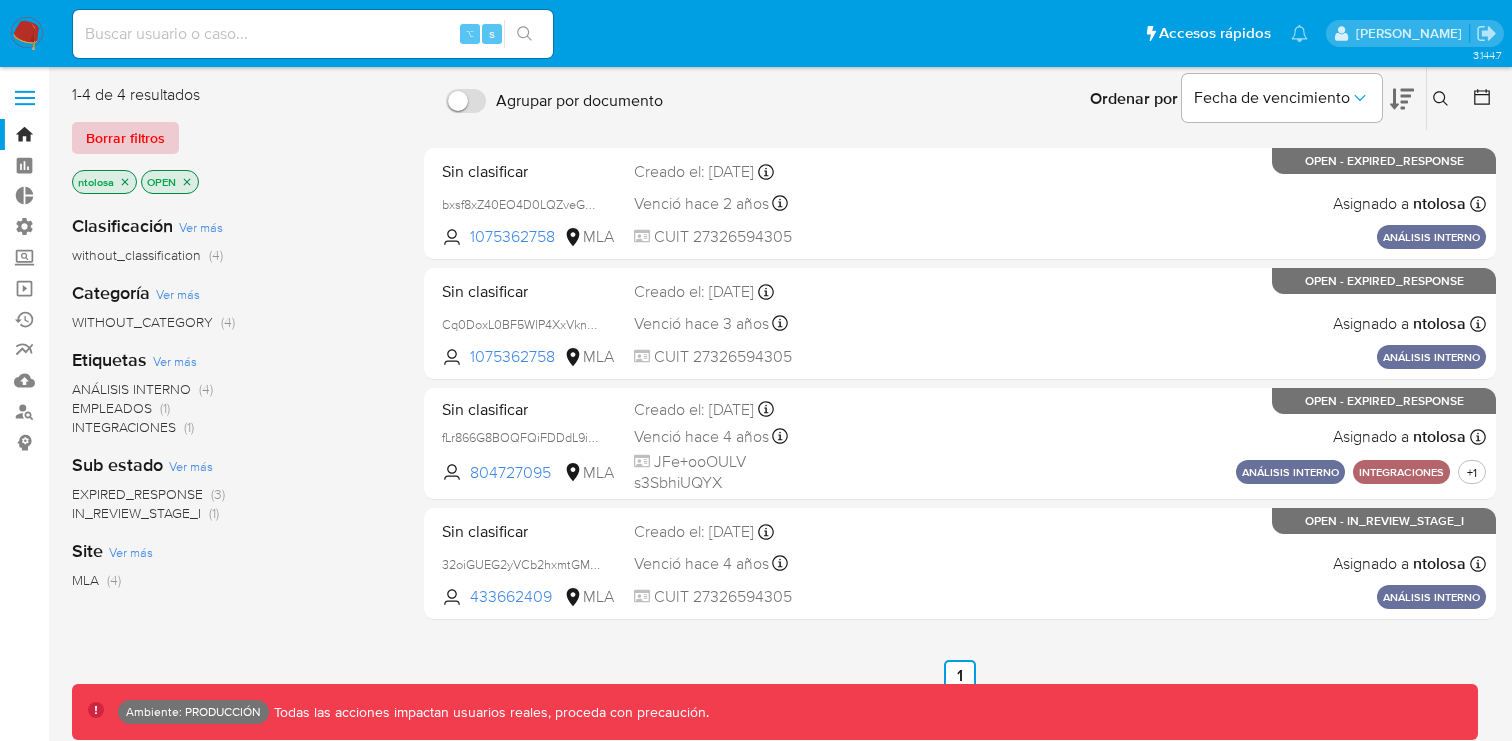 click on "Borrar filtros" at bounding box center (125, 138) 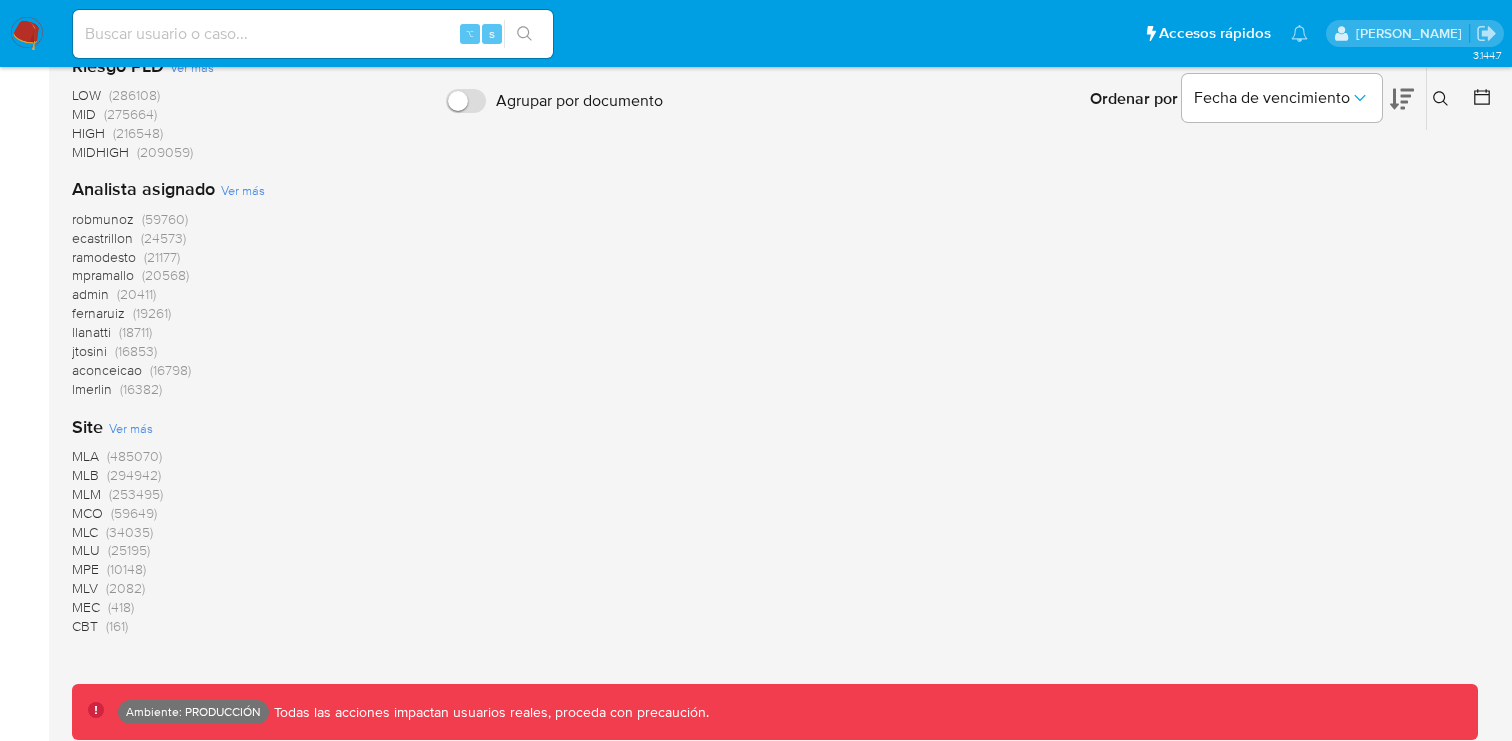 scroll, scrollTop: 1427, scrollLeft: 0, axis: vertical 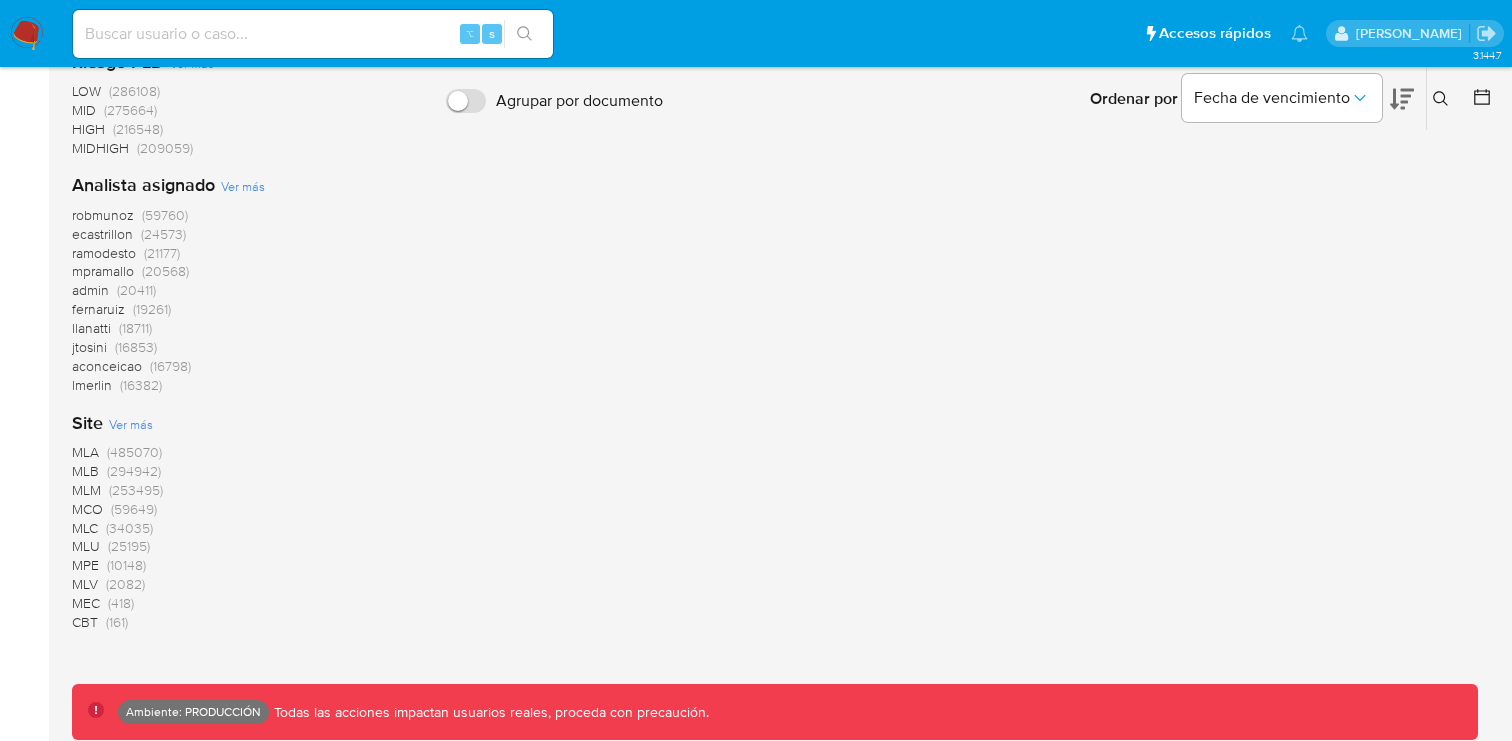 click on "MLB" at bounding box center (85, 471) 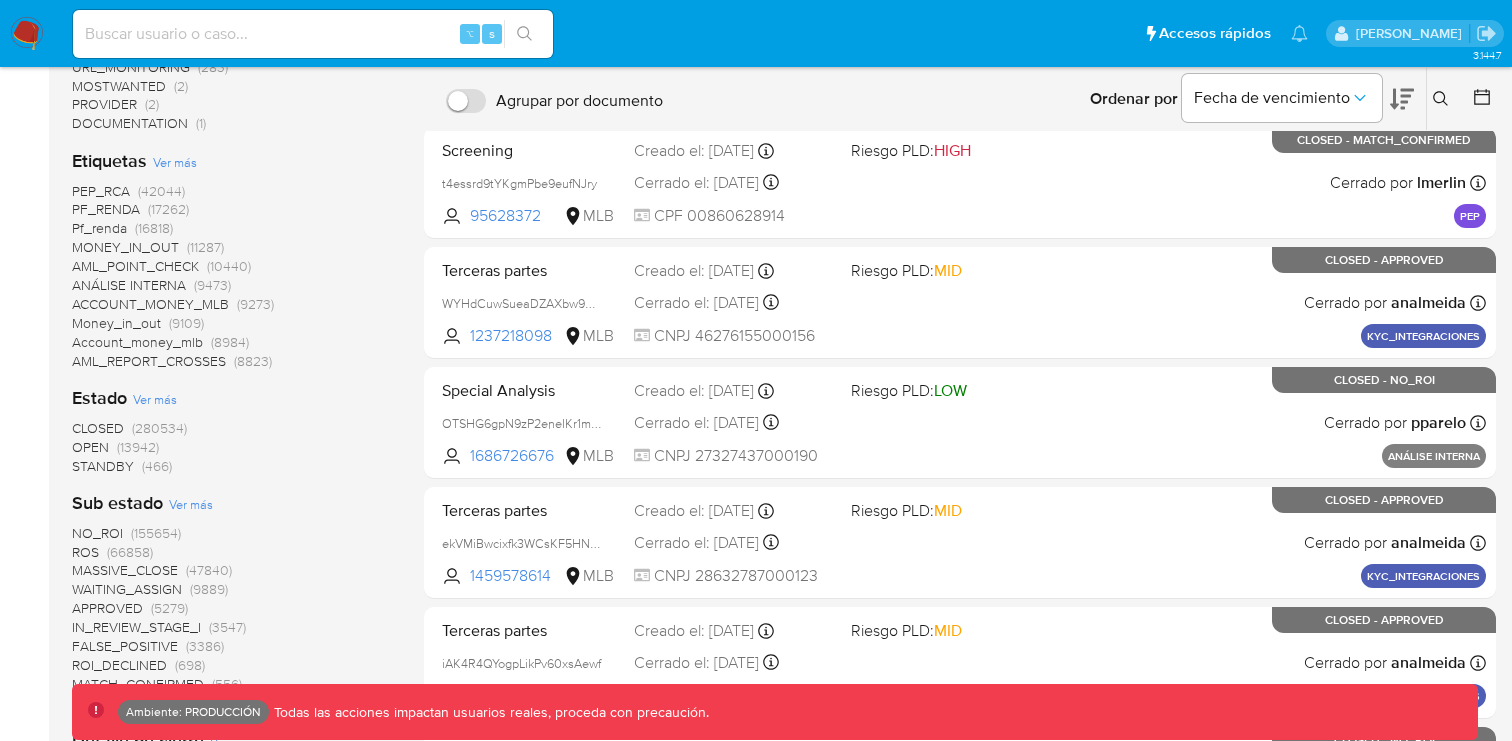 scroll, scrollTop: 0, scrollLeft: 0, axis: both 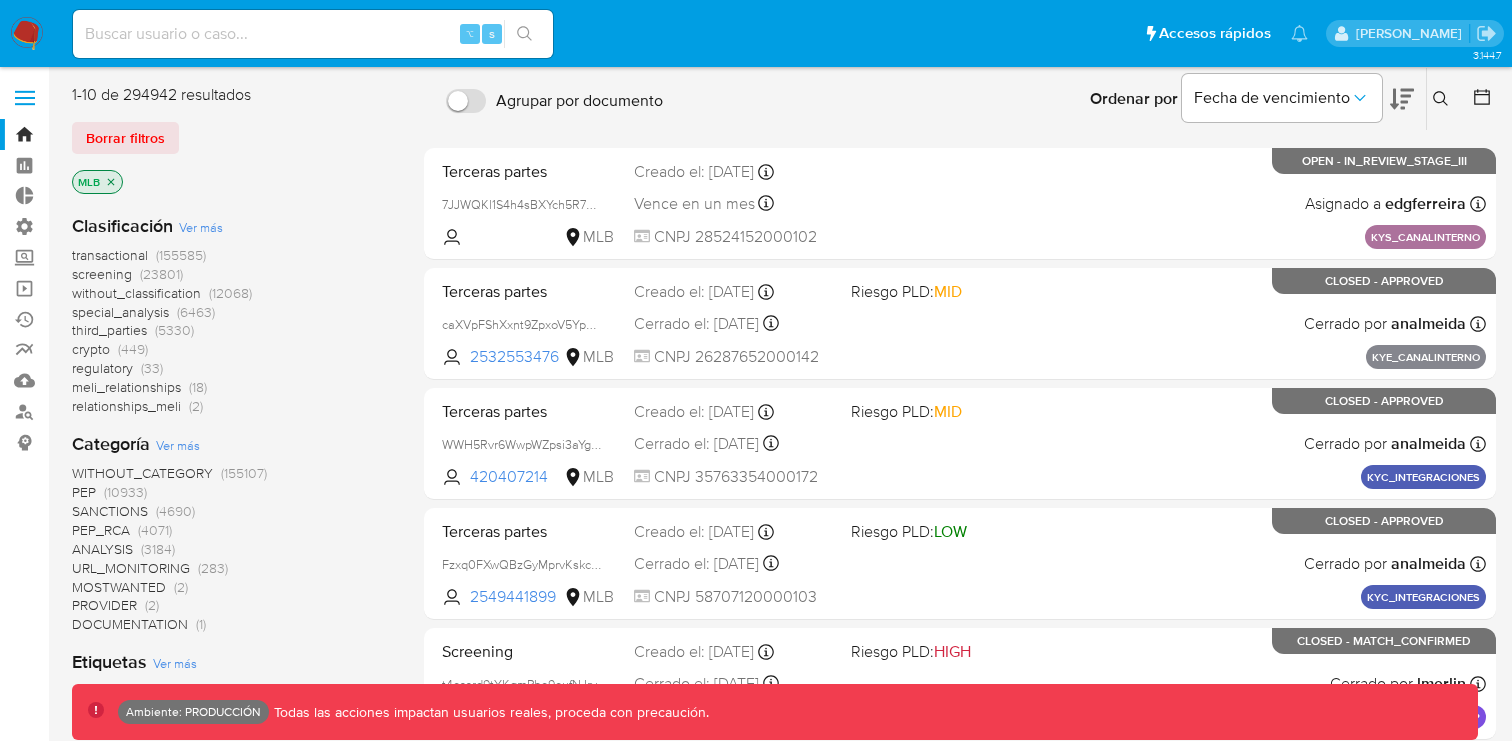 click on "transactional" at bounding box center (110, 255) 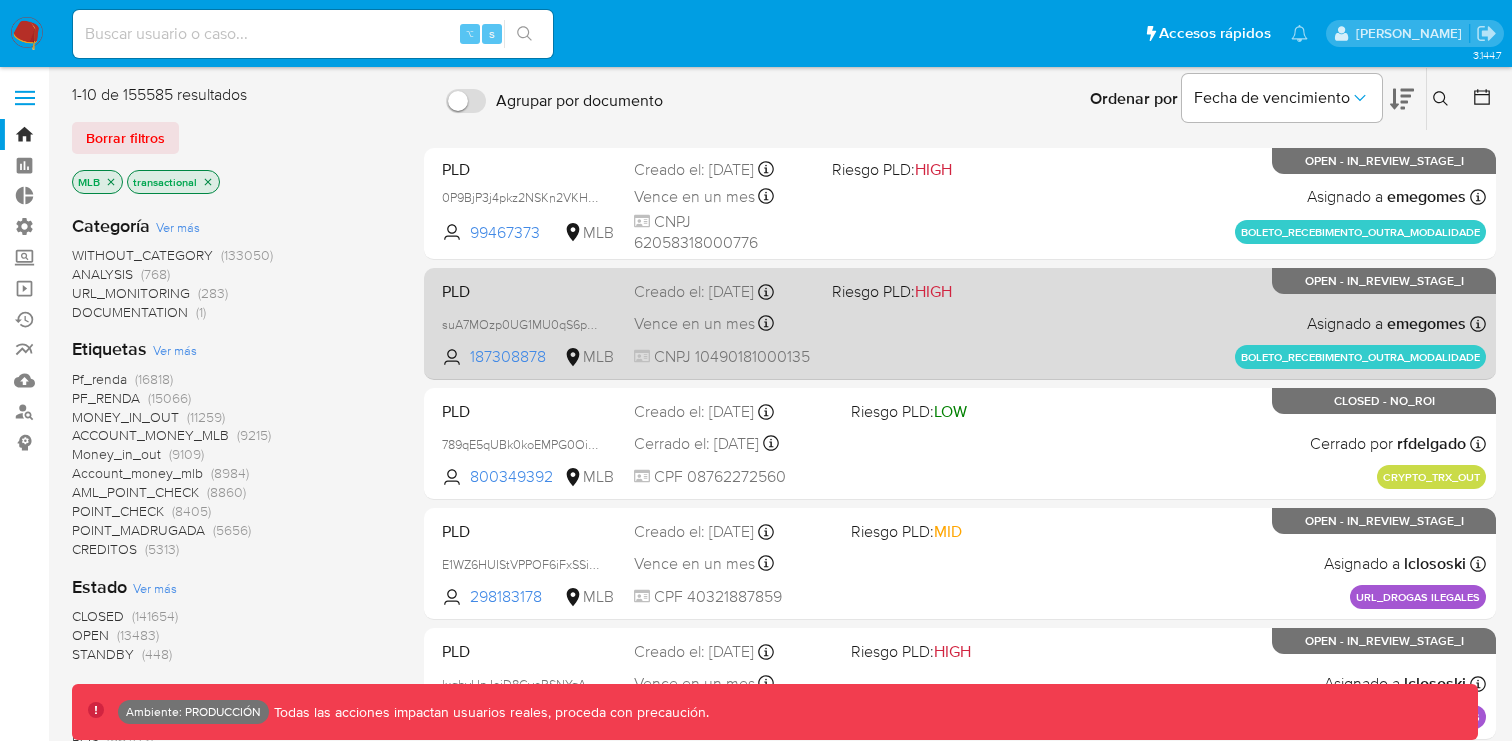 click on "PLD suA7MOzp0UG1MU0qS6p2srlE 187308878 MLB Riesgo PLD:  HIGH Creado el: 18/07/2025   Creado el: 18/07/2025 20:25:41 Vence en un mes   Vence el 01/09/2025 20:25:41 CNPJ   10490181000135 Asignado a   emegomes   Asignado el: 18/07/2025 20:25:41 BOLETO_RECEBIMENTO_OUTRA_MODALIDADE OPEN - IN_REVIEW_STAGE_I" at bounding box center (960, 323) 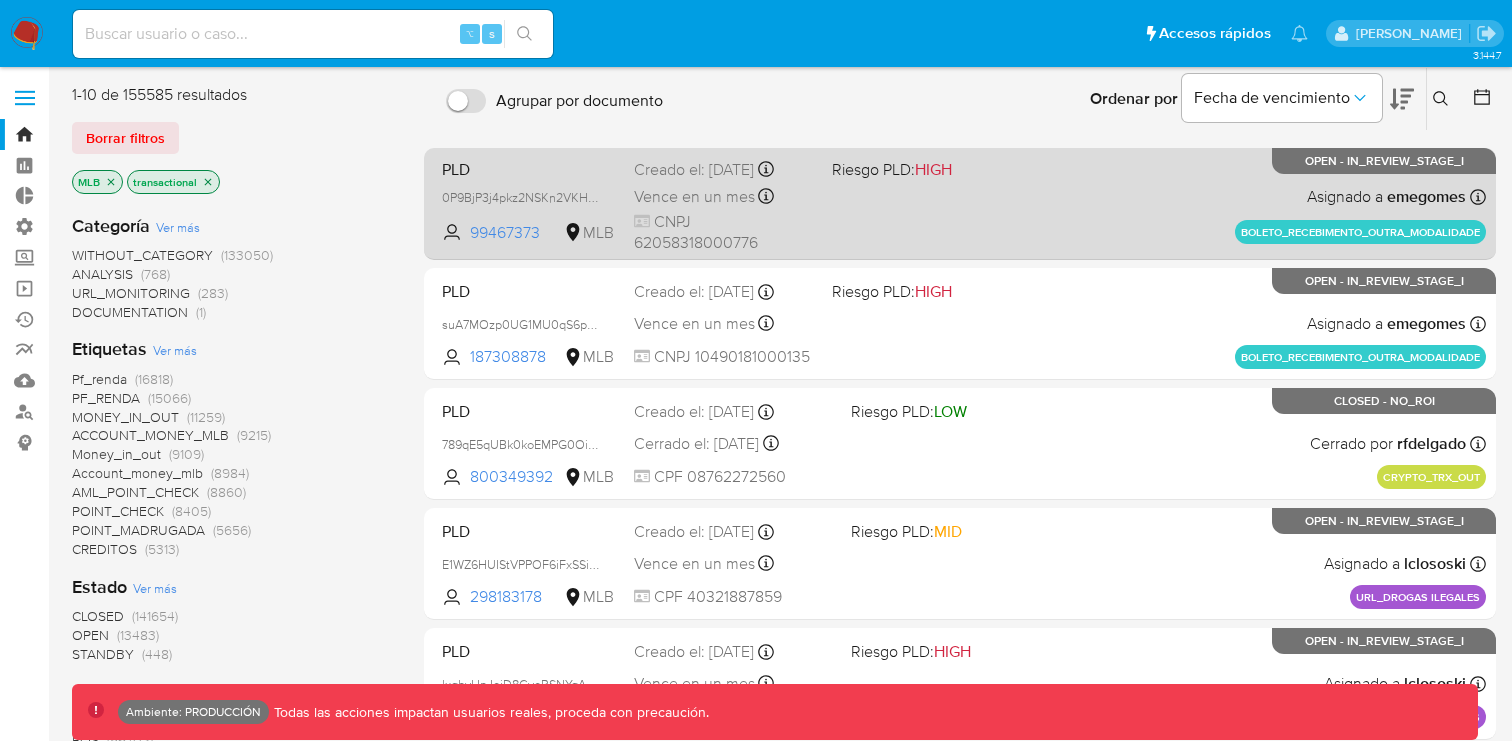 click on "CNPJ   62058318000776" at bounding box center (725, 232) 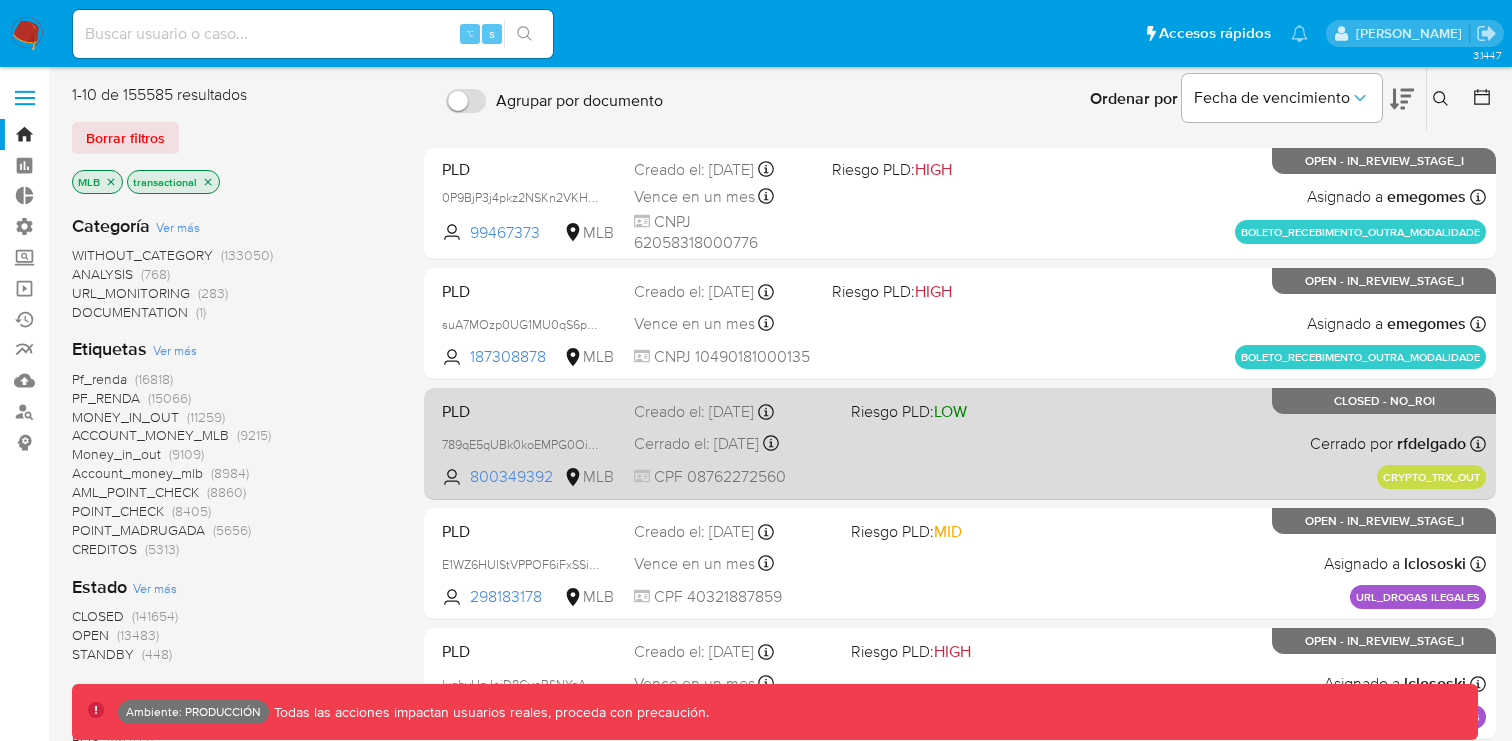 scroll, scrollTop: 697, scrollLeft: 0, axis: vertical 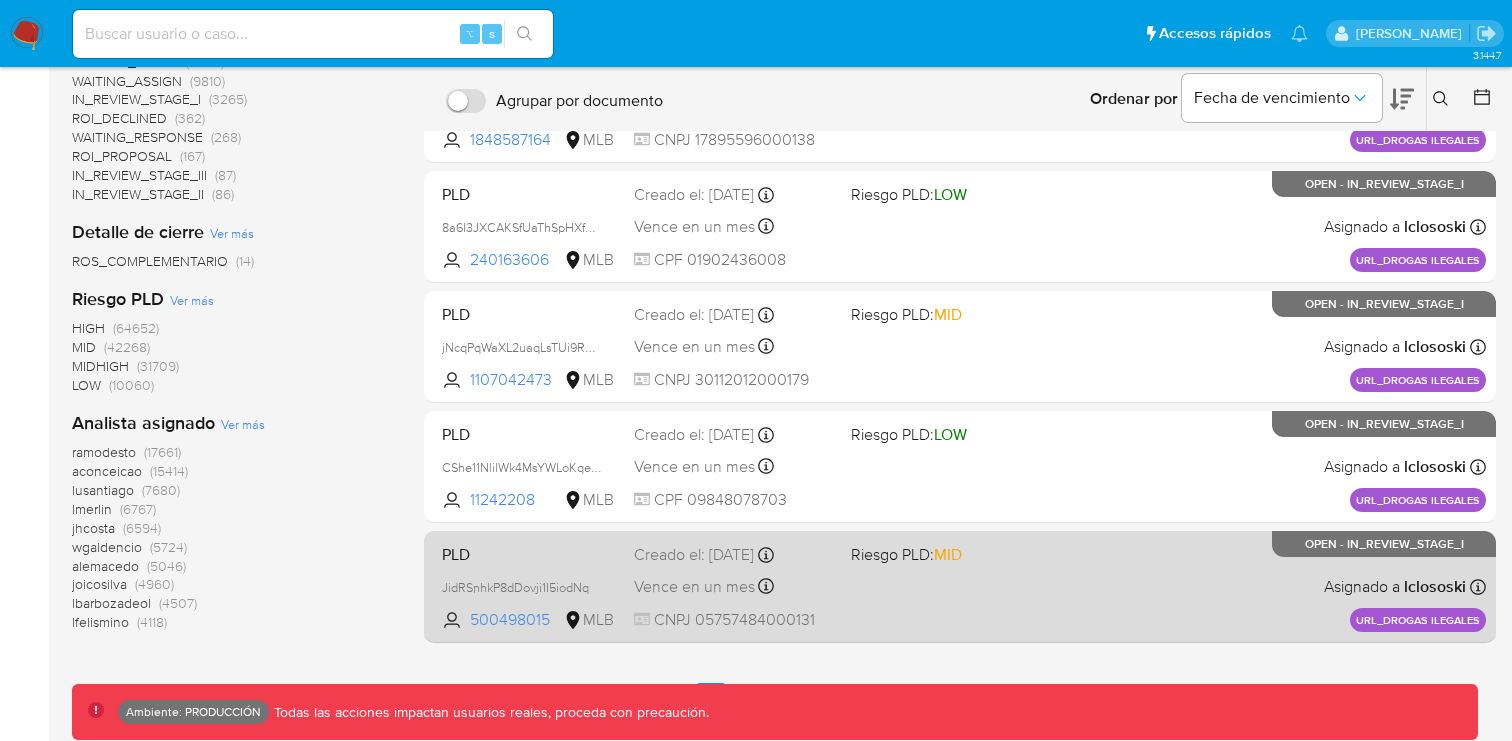 click on "PLD JidRSnhkP8dDovji1I5iodNq 500498015 MLB Riesgo PLD:  MID Creado el: 15/07/2025   Creado el: 15/07/2025 16:40:06 Vence en un mes   Vence el 29/08/2025 16:40:07 CNPJ   05757484000131 Asignado a   lclososki   Asignado el: 15/07/2025 16:40:06 URL_DROGAS ILEGALES OPEN - IN_REVIEW_STAGE_I" at bounding box center [960, 586] 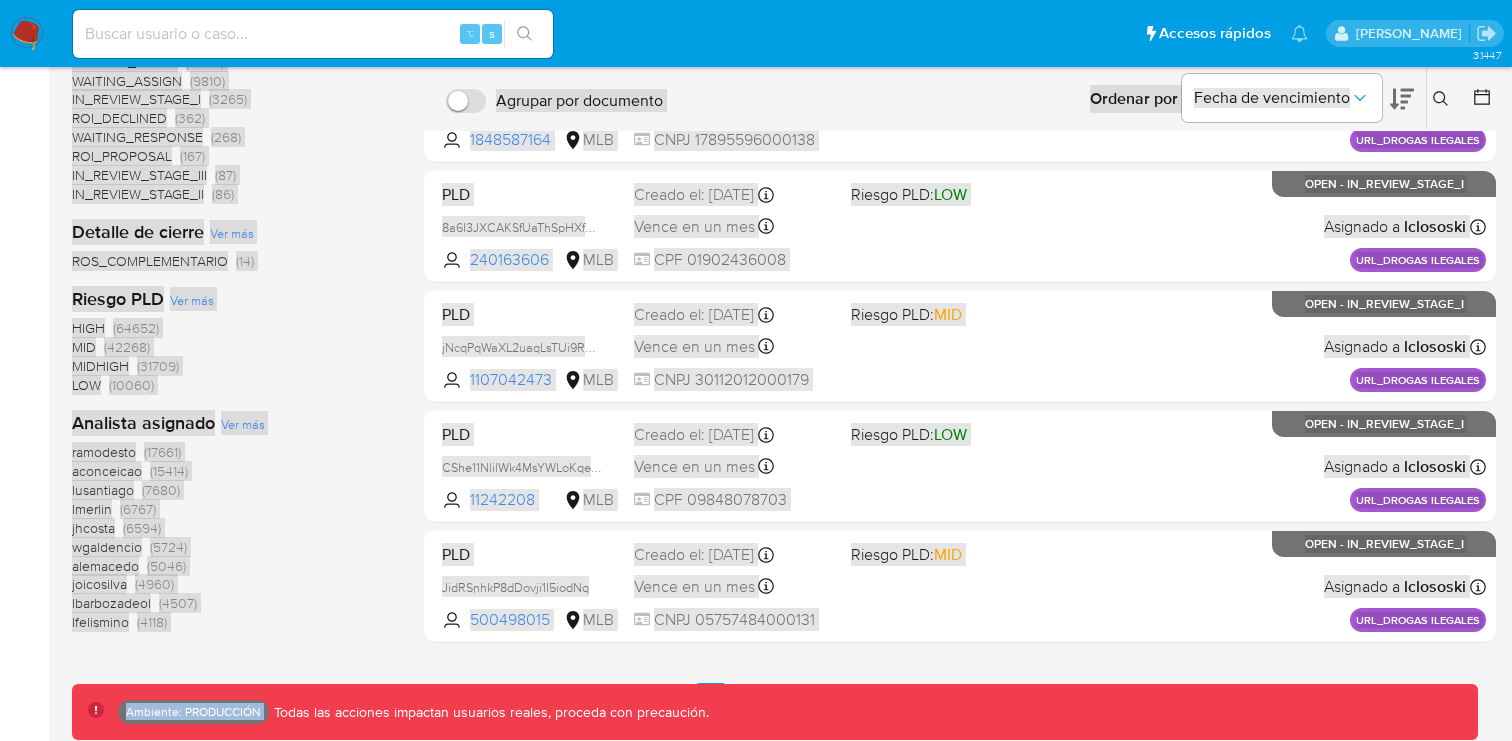 click on "3.144.7 Ambiente: PRODUCCIÓN  Todas las acciones impactan usuarios reales, proceda con precaución." at bounding box center [784, 55] 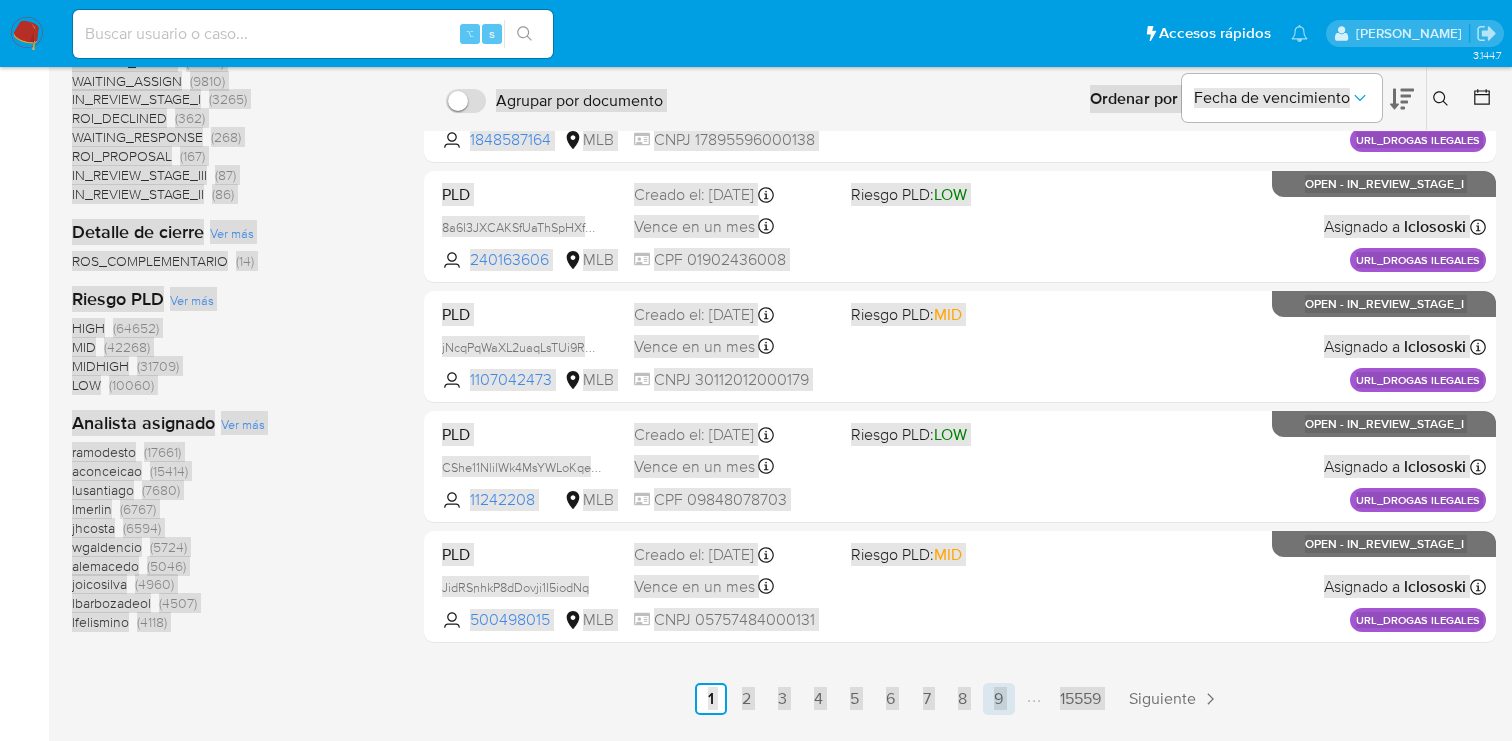 click on "9" at bounding box center (999, 699) 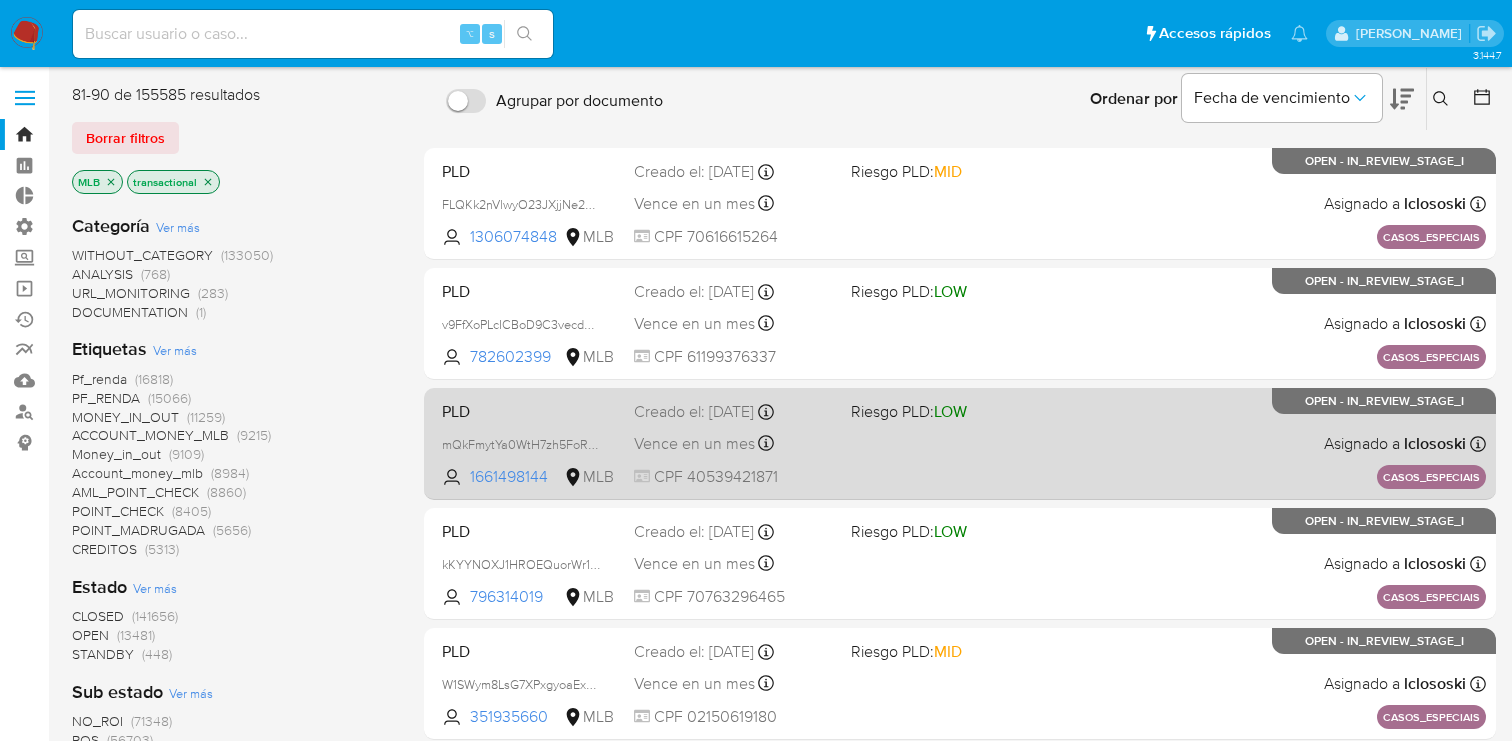 click on "PLD mQkFmytYa0WtH7zh5FoRoObS 1661498144 MLB Riesgo PLD:  LOW Creado el: 15/07/2025   Creado el: 15/07/2025 10:00:35 Vence en un mes   Vence el 29/08/2025 10:00:35 CPF   40539421871 Asignado a   lclososki   Asignado el: 15/07/2025 10:00:35 CASOS_ESPECIAIS OPEN - IN_REVIEW_STAGE_I" at bounding box center (960, 443) 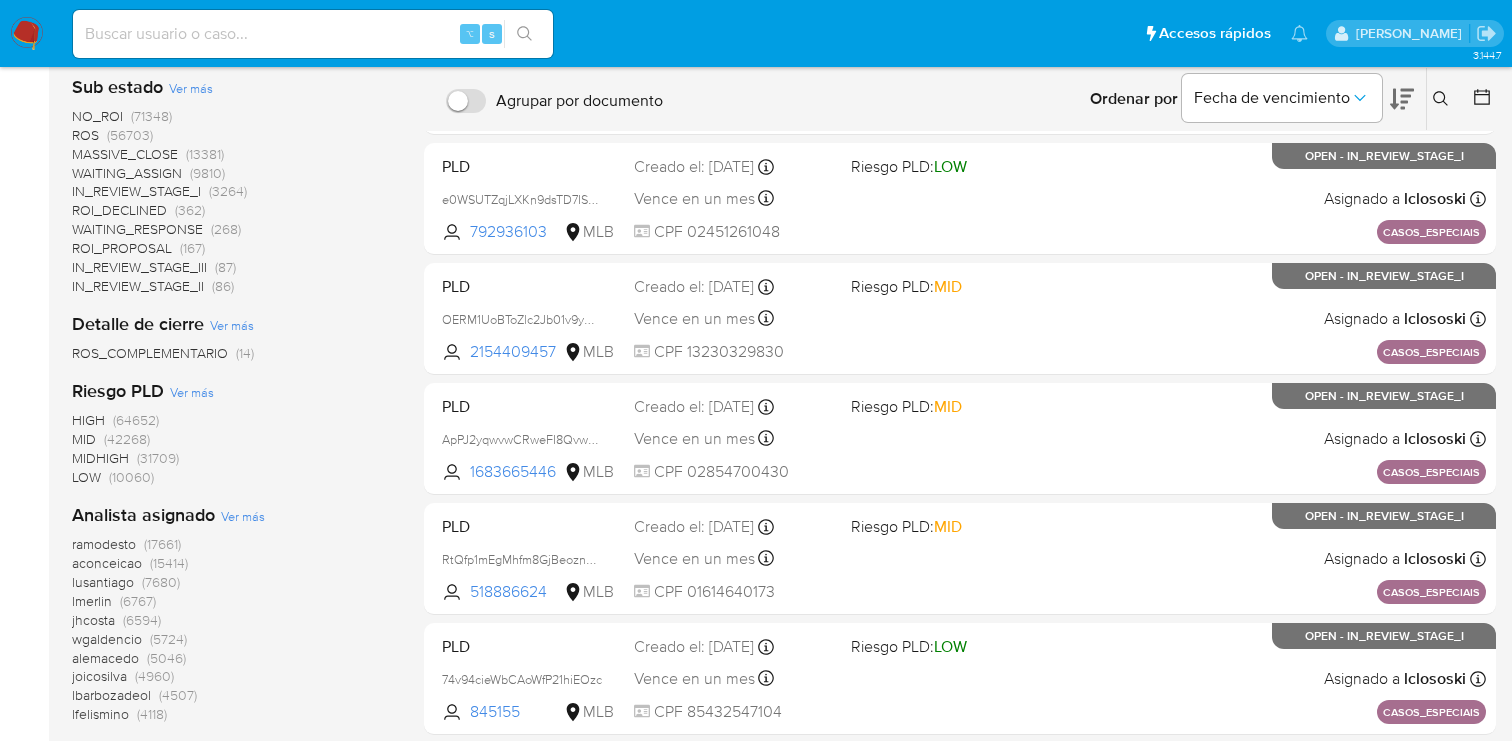scroll, scrollTop: 697, scrollLeft: 0, axis: vertical 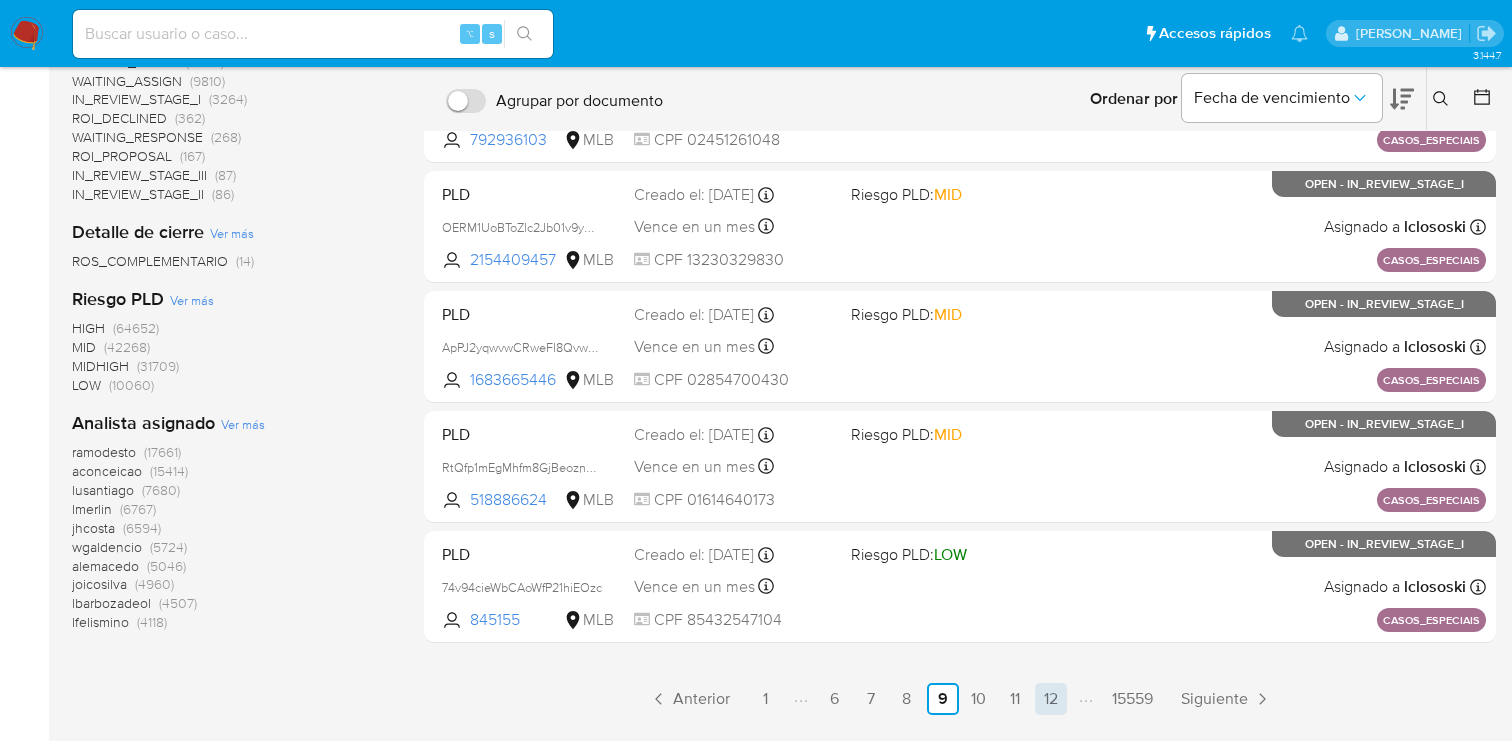click on "12" at bounding box center (1051, 699) 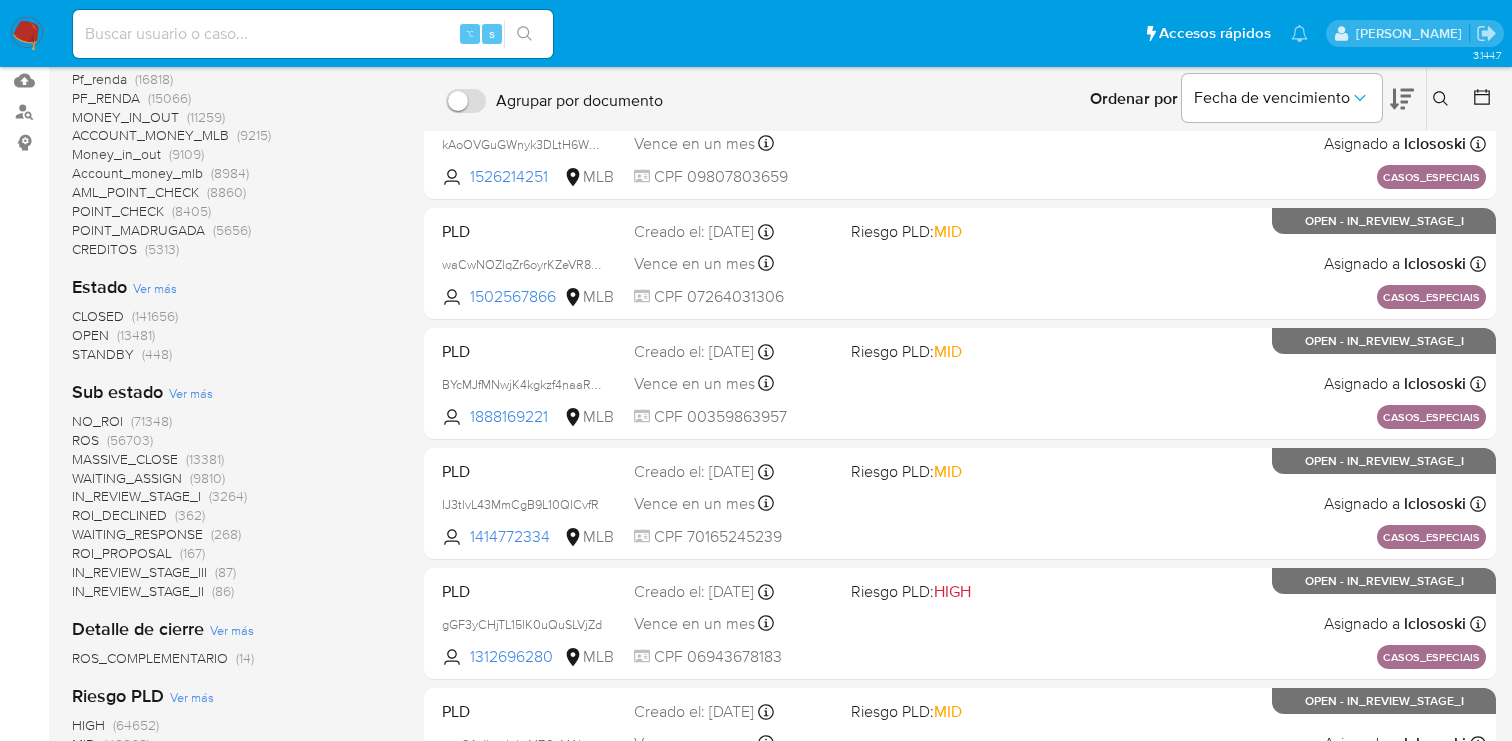 scroll, scrollTop: 697, scrollLeft: 0, axis: vertical 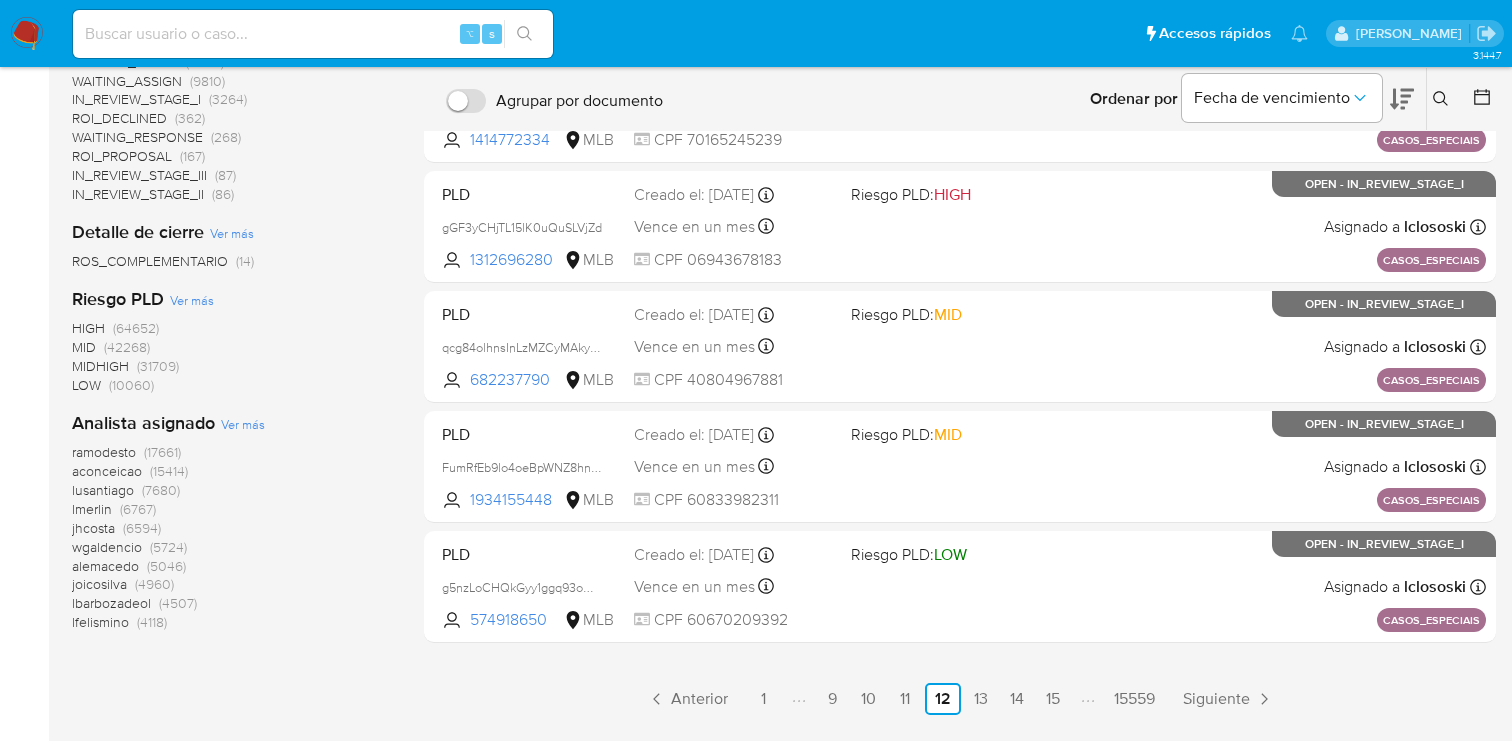 click on "15" at bounding box center [1053, 699] 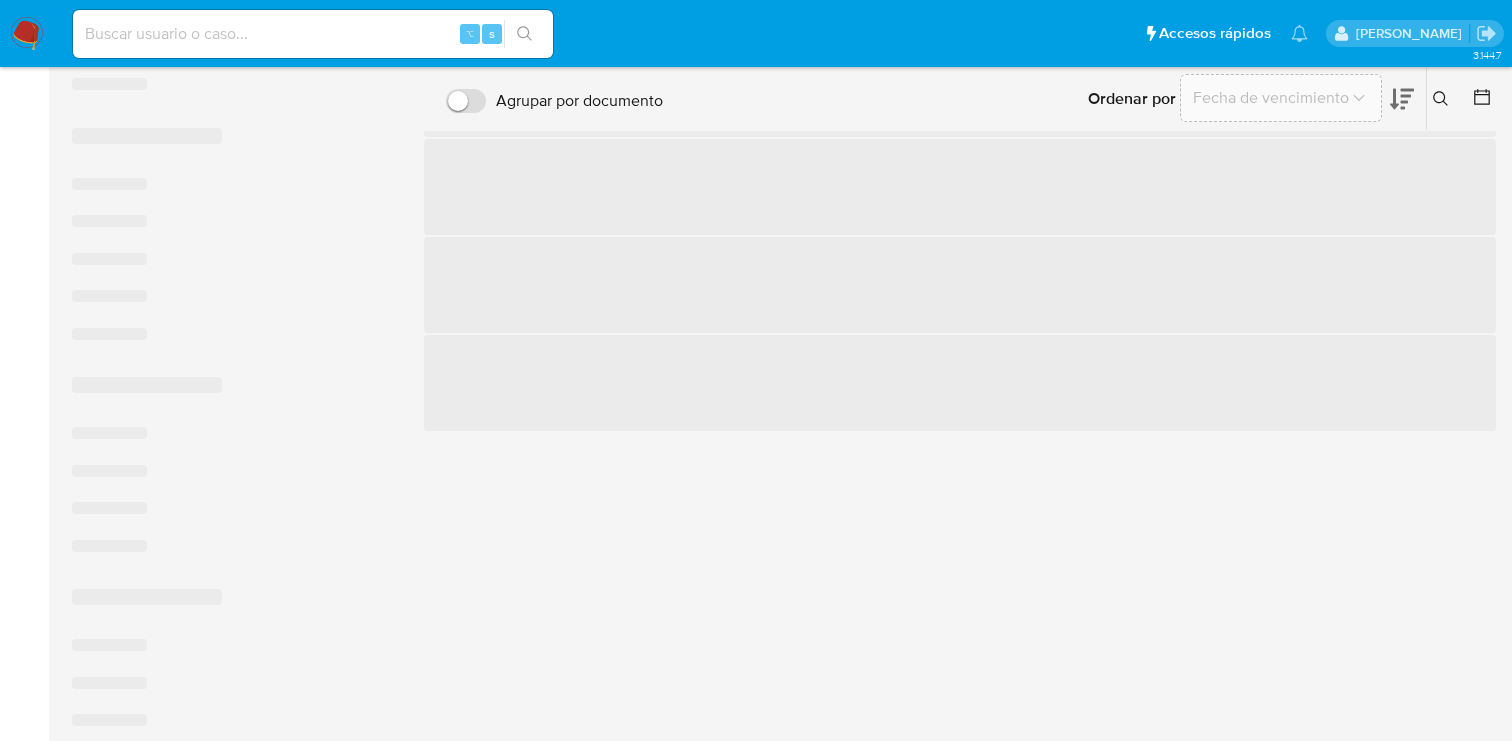 scroll, scrollTop: 0, scrollLeft: 0, axis: both 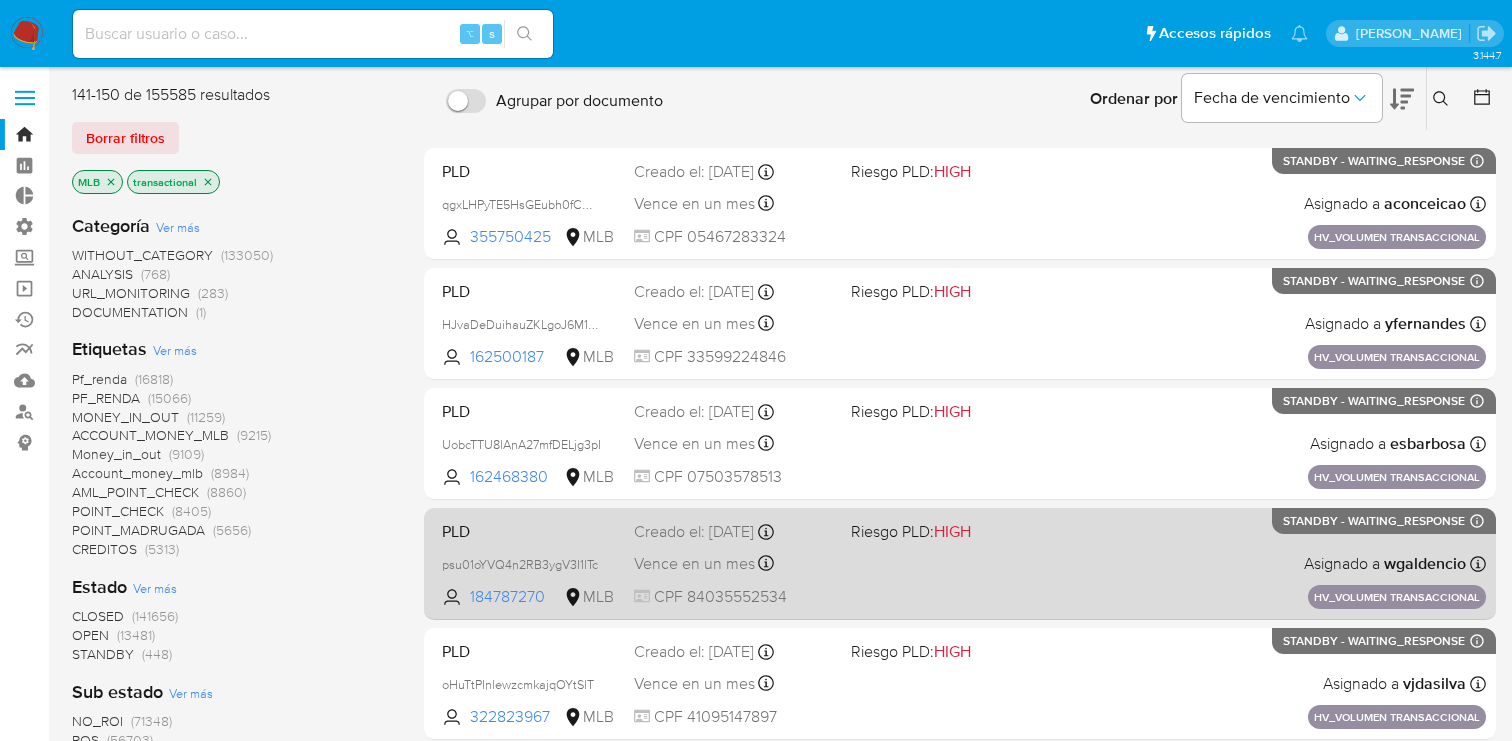 click on "PLD psu01oYVQ4n2RB3ygV3I1lTc 184787270 MLB Riesgo PLD:  HIGH Creado el: 15/07/2025   Creado el: 15/07/2025 08:57:54 Vence en un mes   Vence el 29/08/2025 08:57:54 CPF   84035552534 Asignado a   wgaldencio   Asignado el: 15/07/2025 08:57:54 HV_VOLUMEN TRANSACCIONAL STANDBY - WAITING_RESPONSE    Expiración: 23/07/2025 20:59:59 (en un día)" at bounding box center (960, 563) 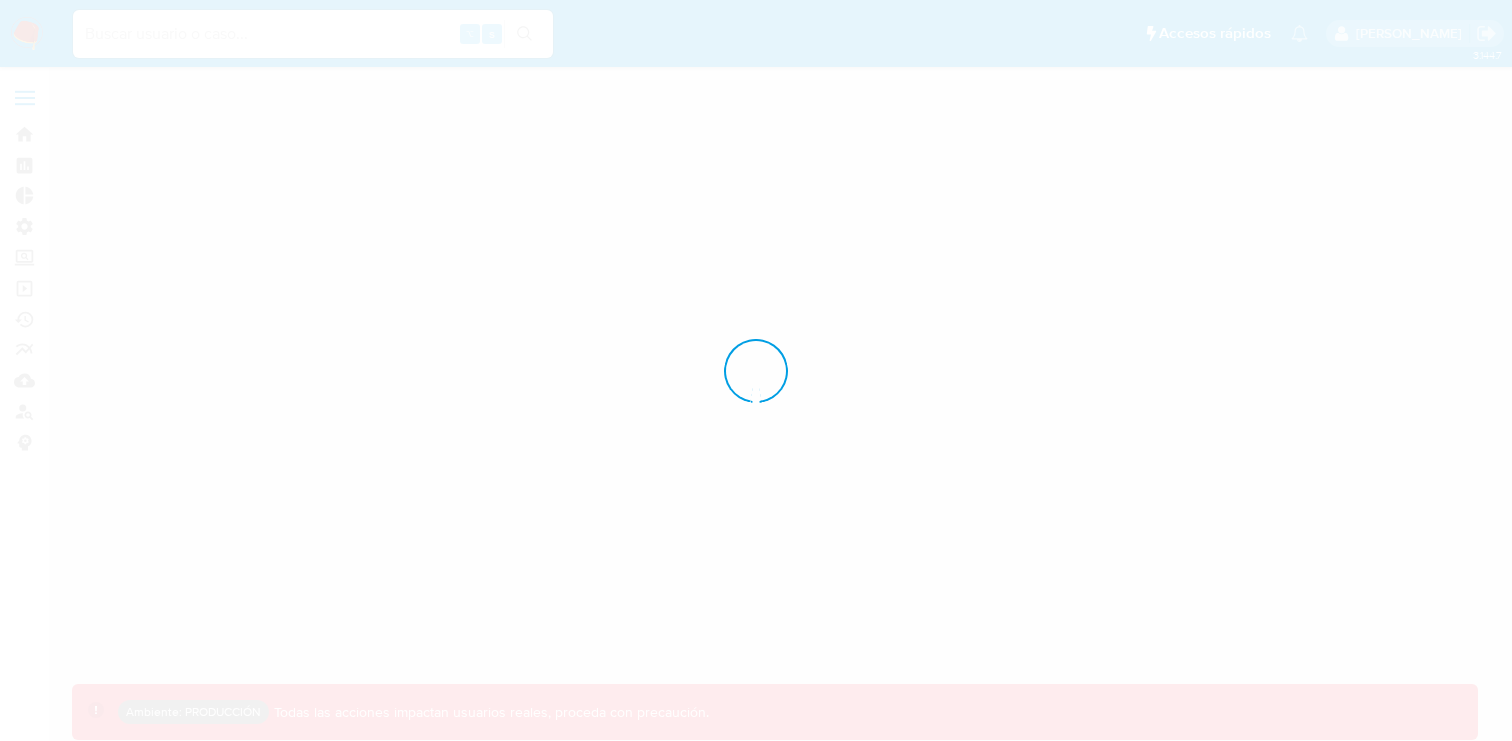 scroll, scrollTop: 0, scrollLeft: 0, axis: both 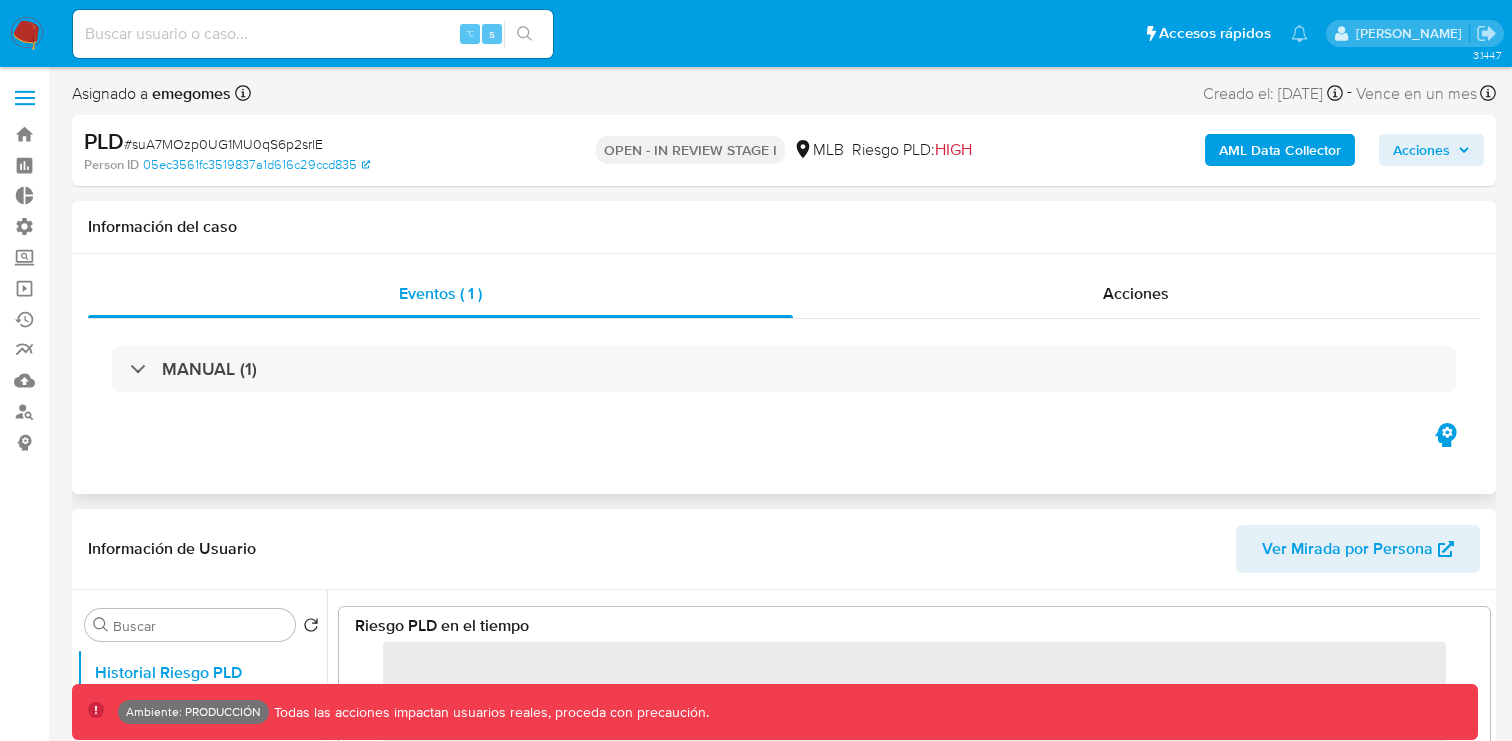 click 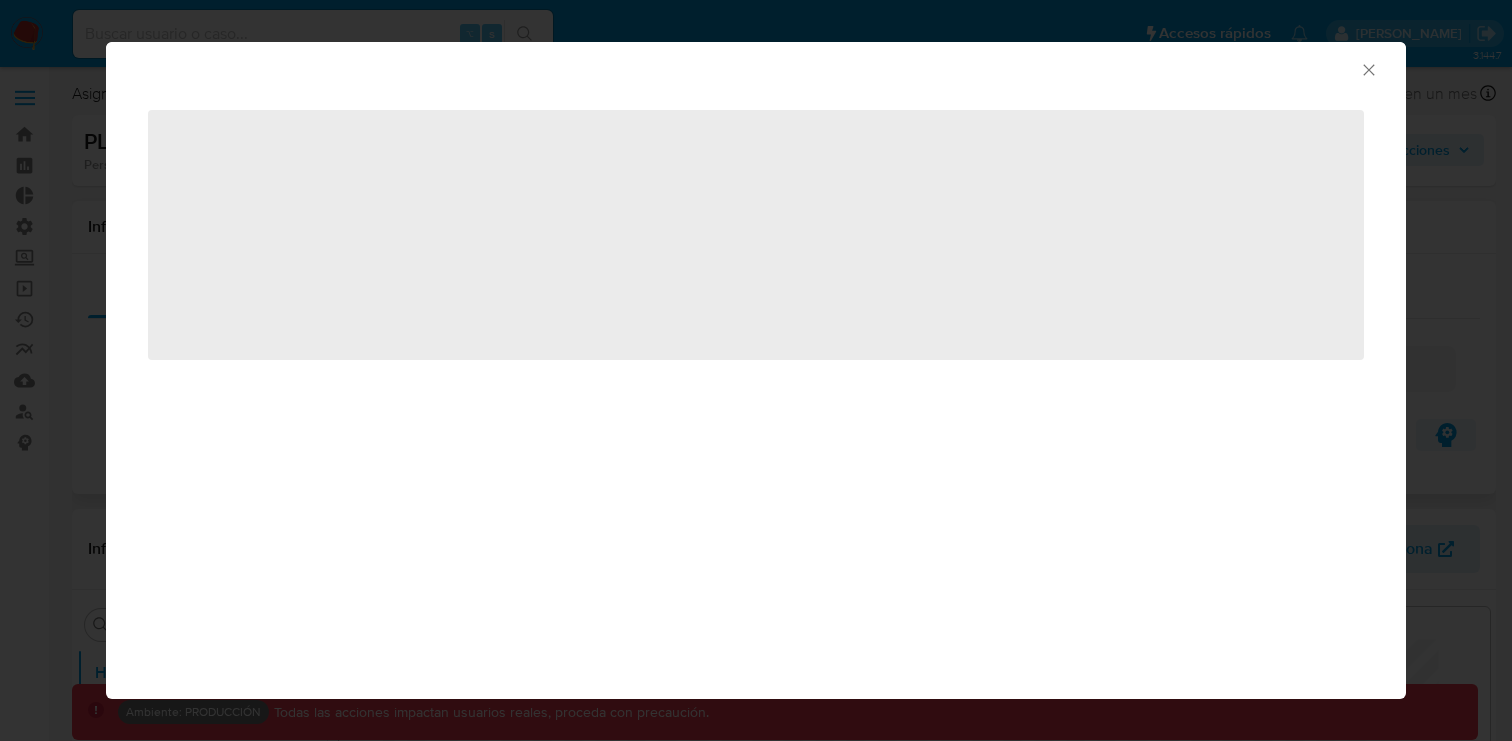 scroll, scrollTop: 999850, scrollLeft: 998889, axis: both 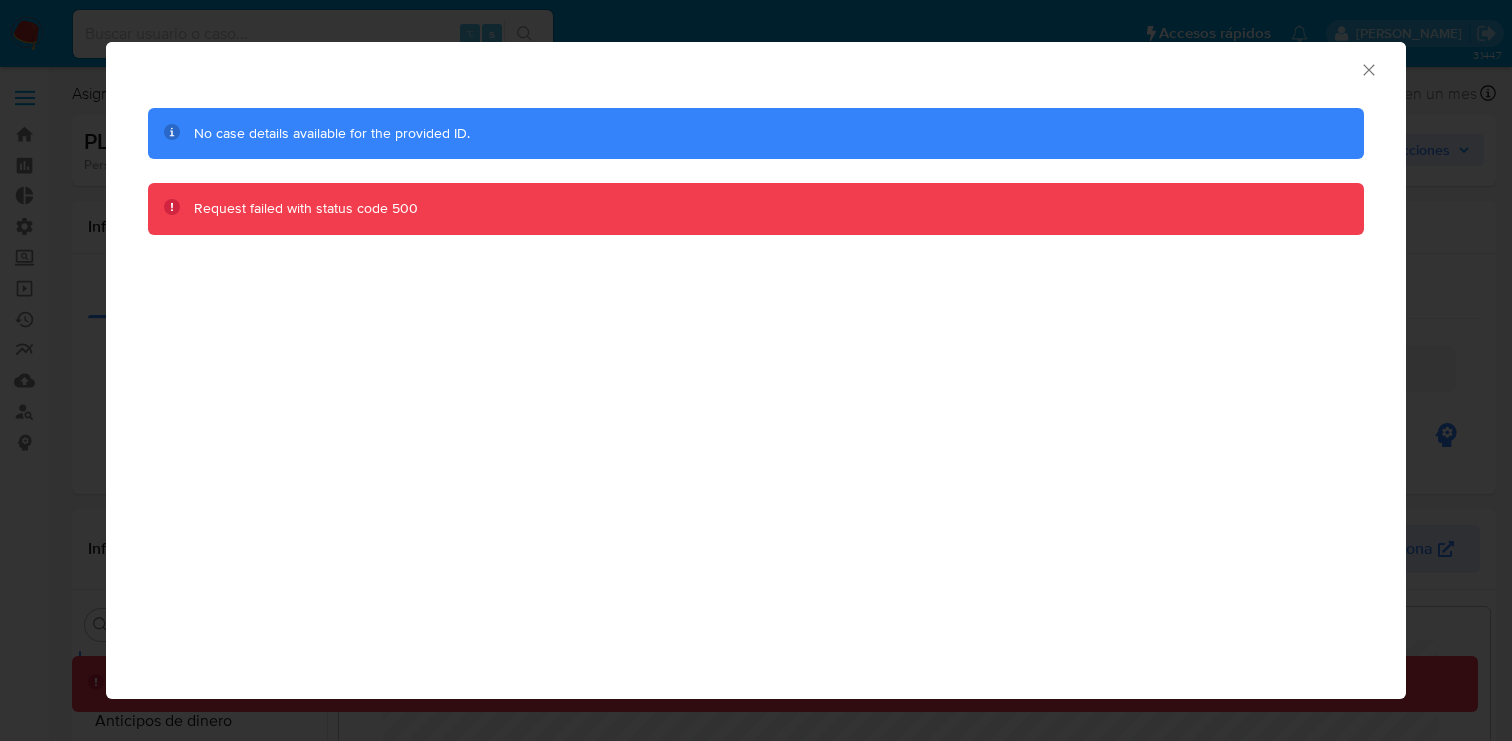 click 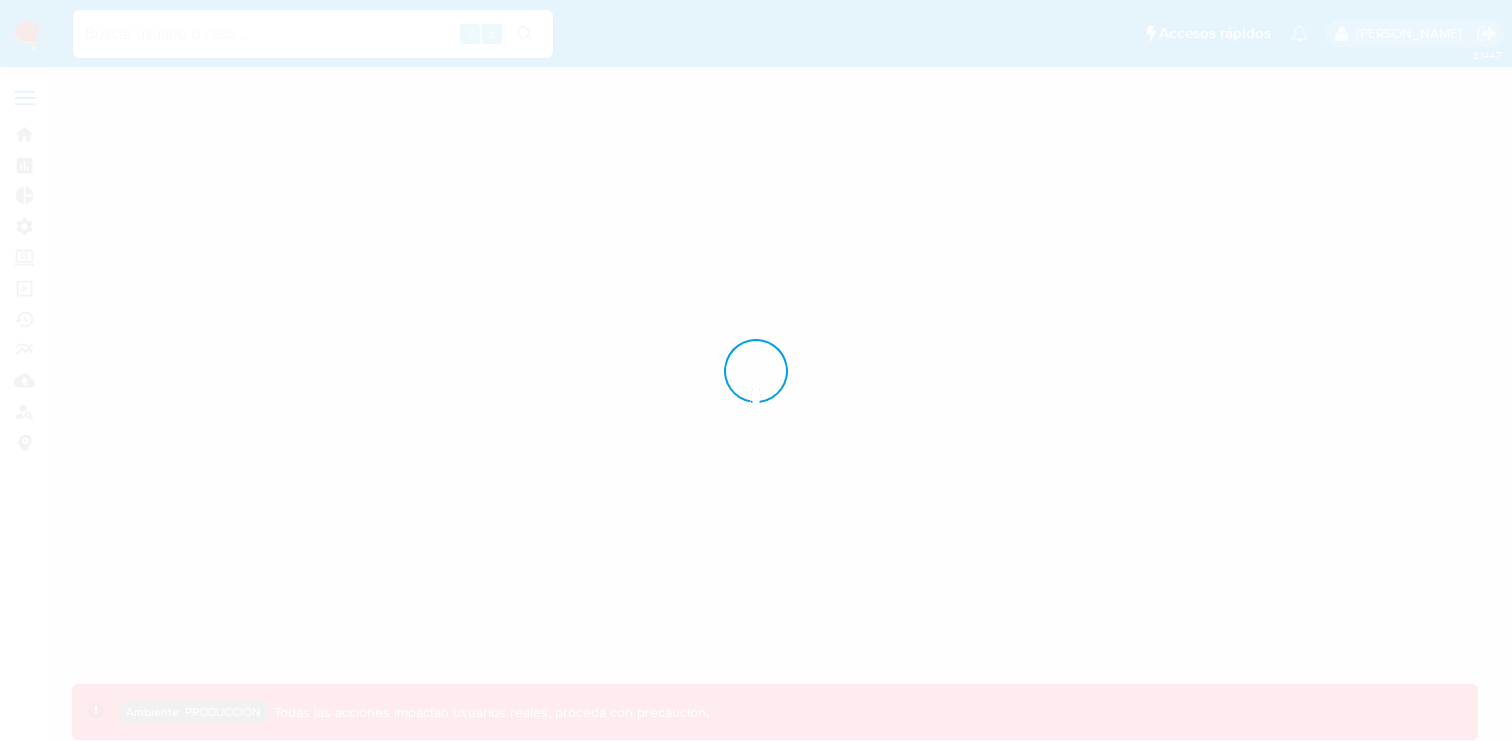 scroll, scrollTop: 0, scrollLeft: 0, axis: both 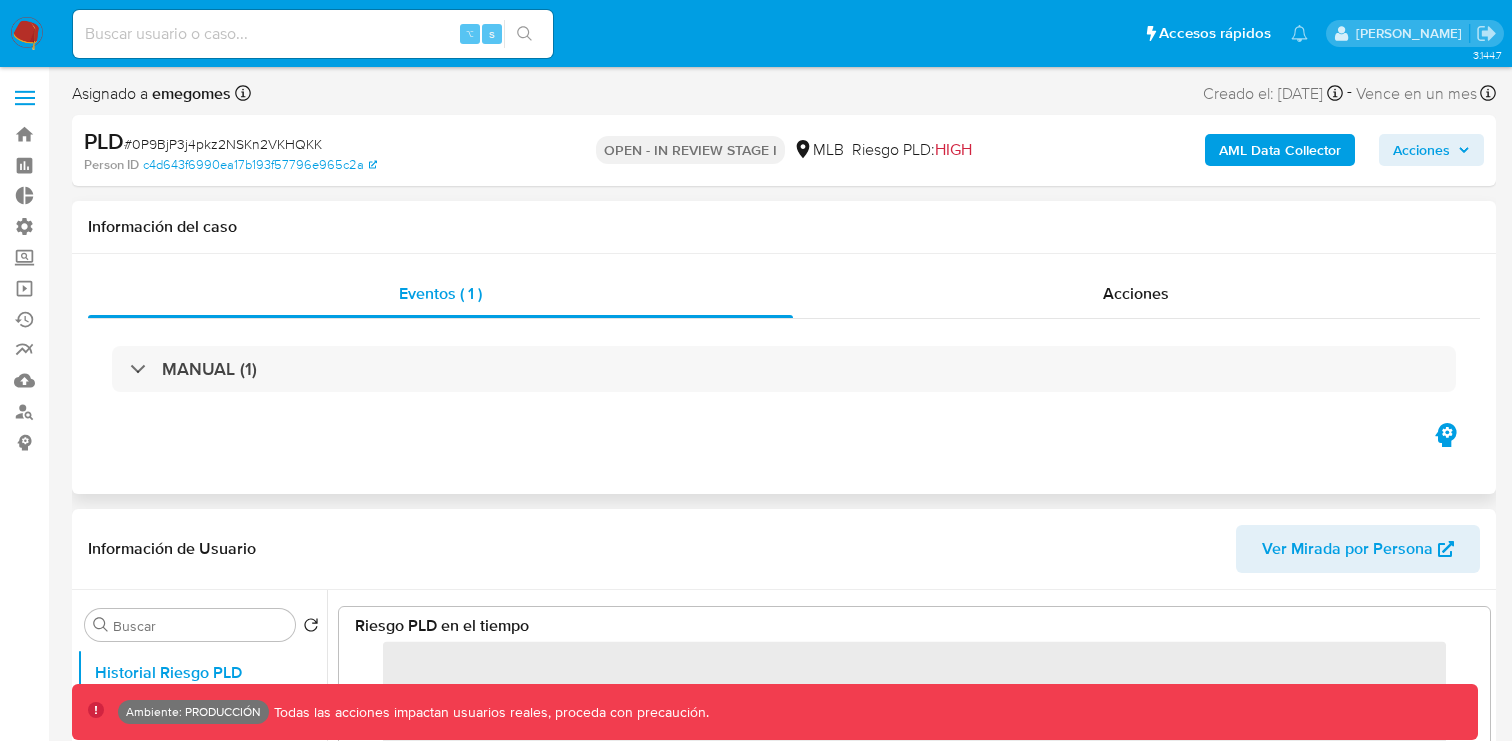 click 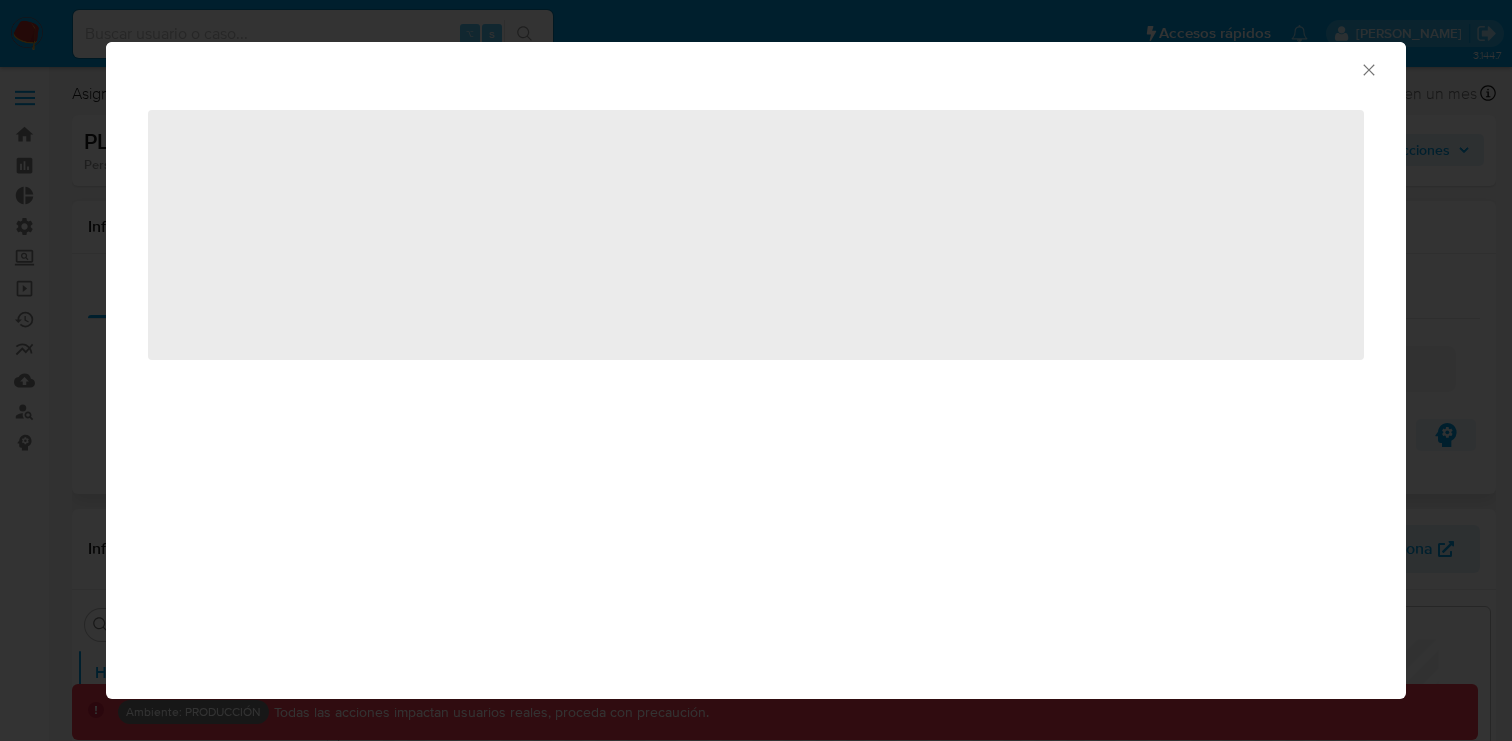 scroll, scrollTop: 999850, scrollLeft: 998889, axis: both 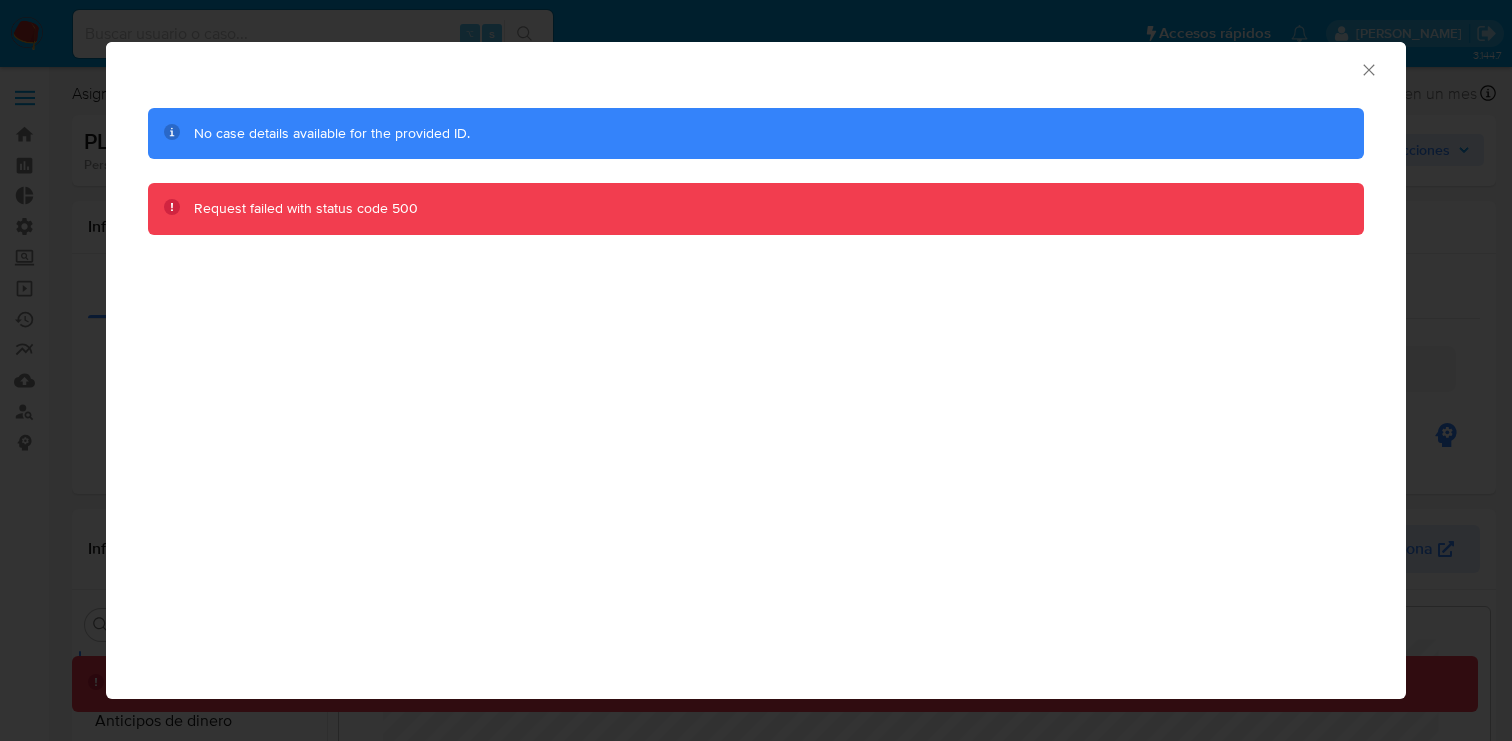click 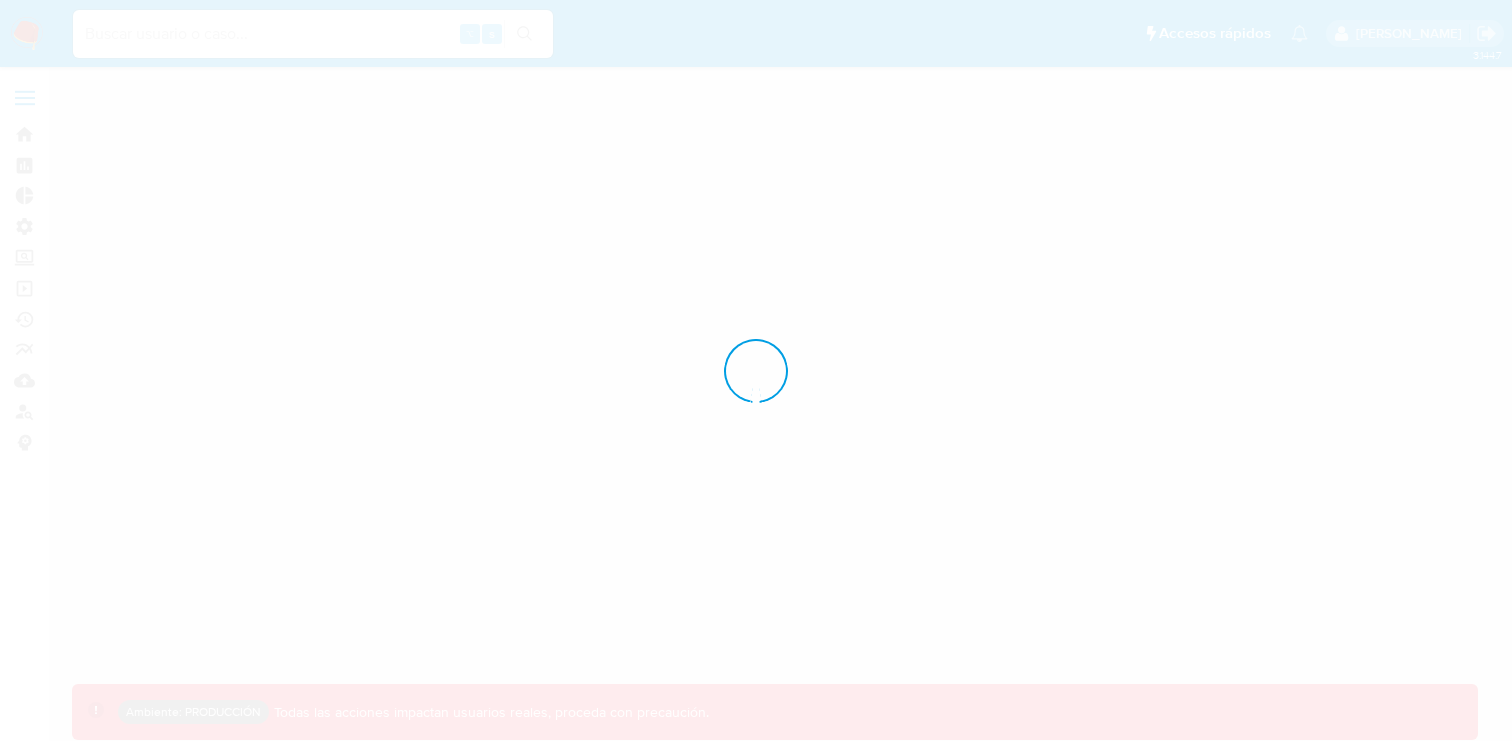 scroll, scrollTop: 0, scrollLeft: 0, axis: both 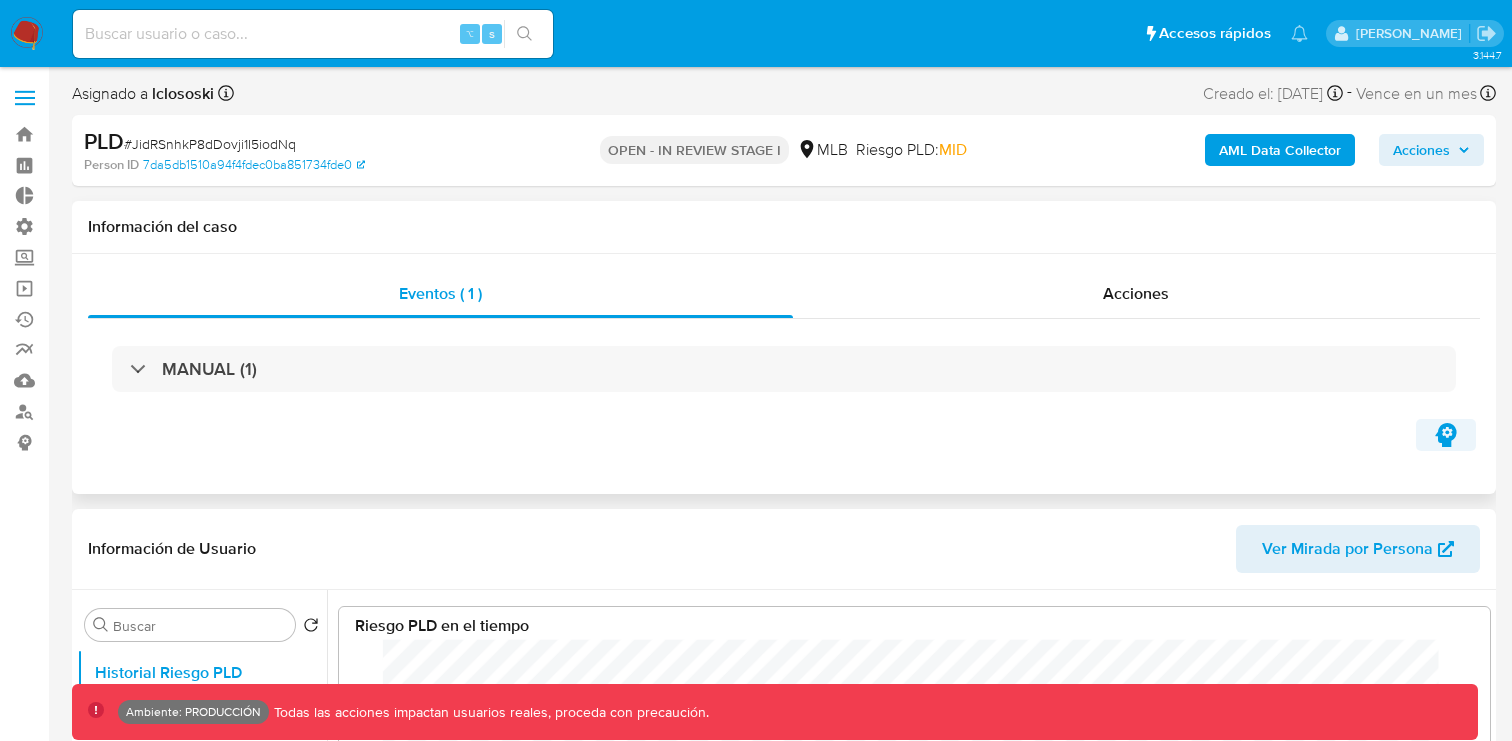 select on "10" 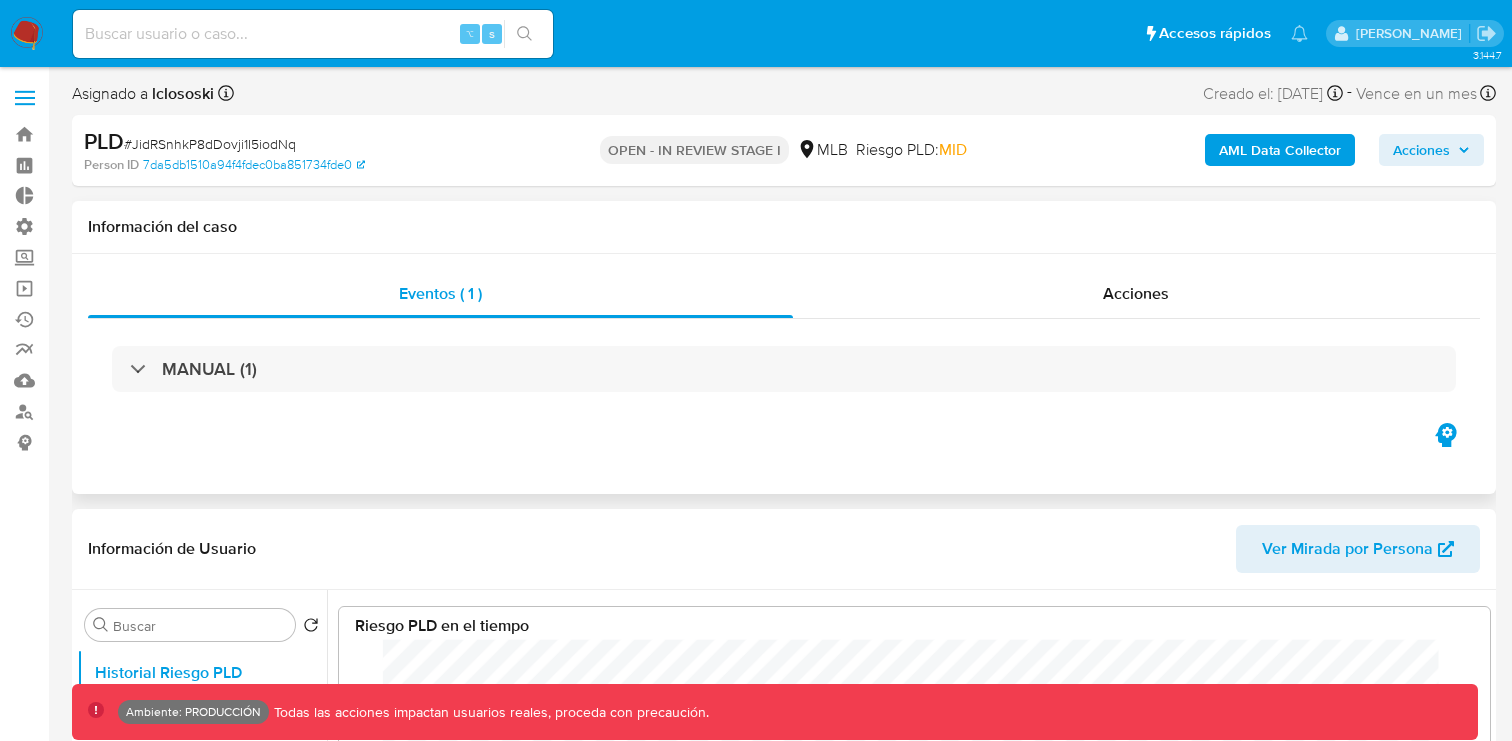 click 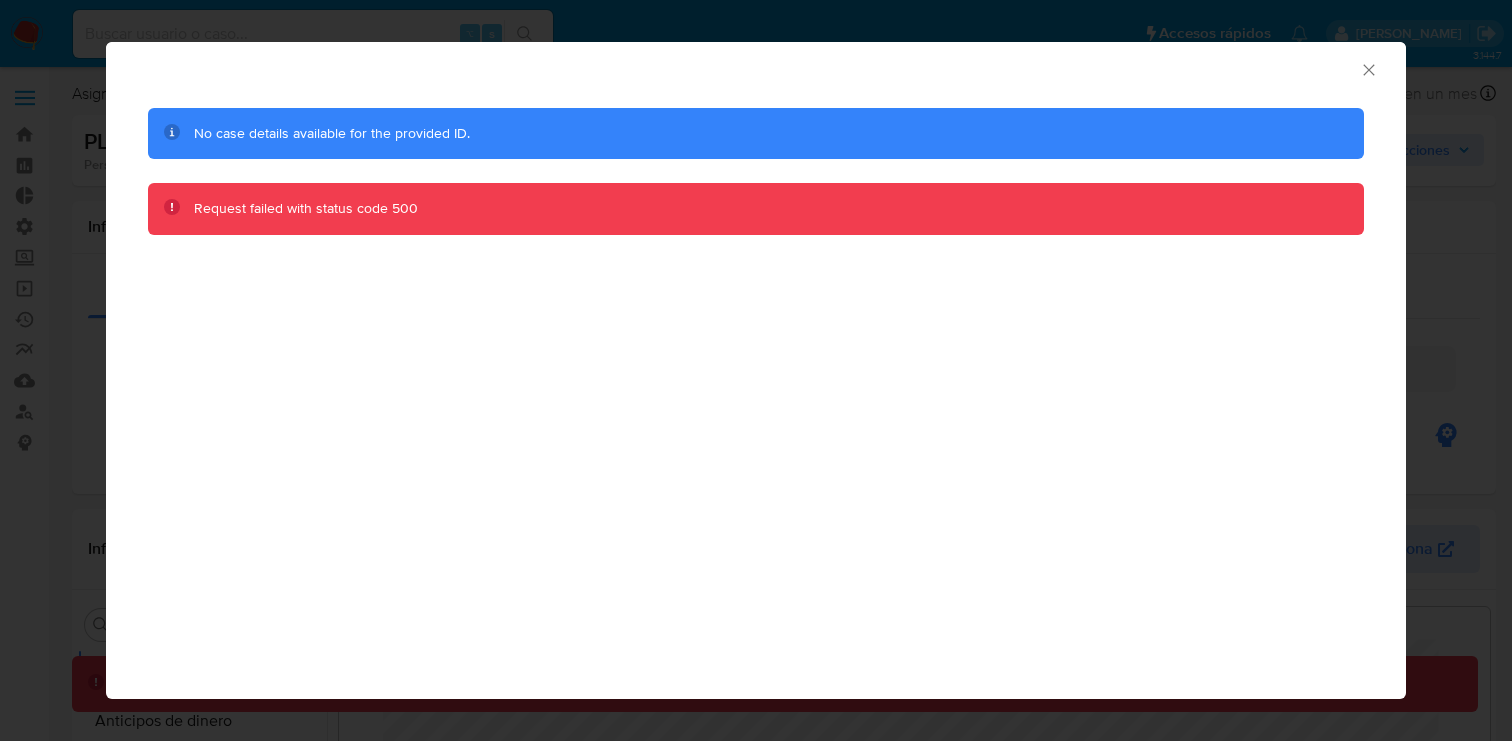 click 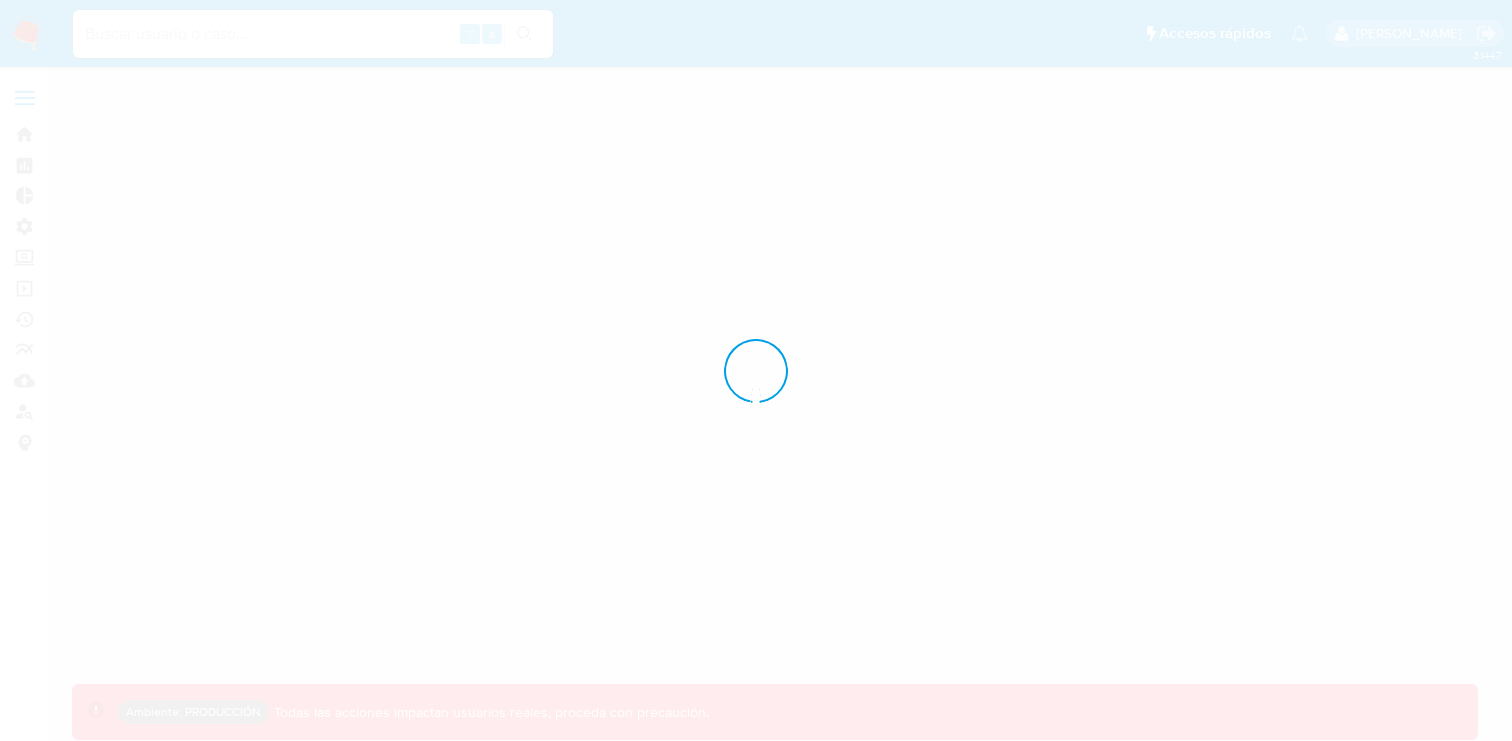 scroll, scrollTop: 0, scrollLeft: 0, axis: both 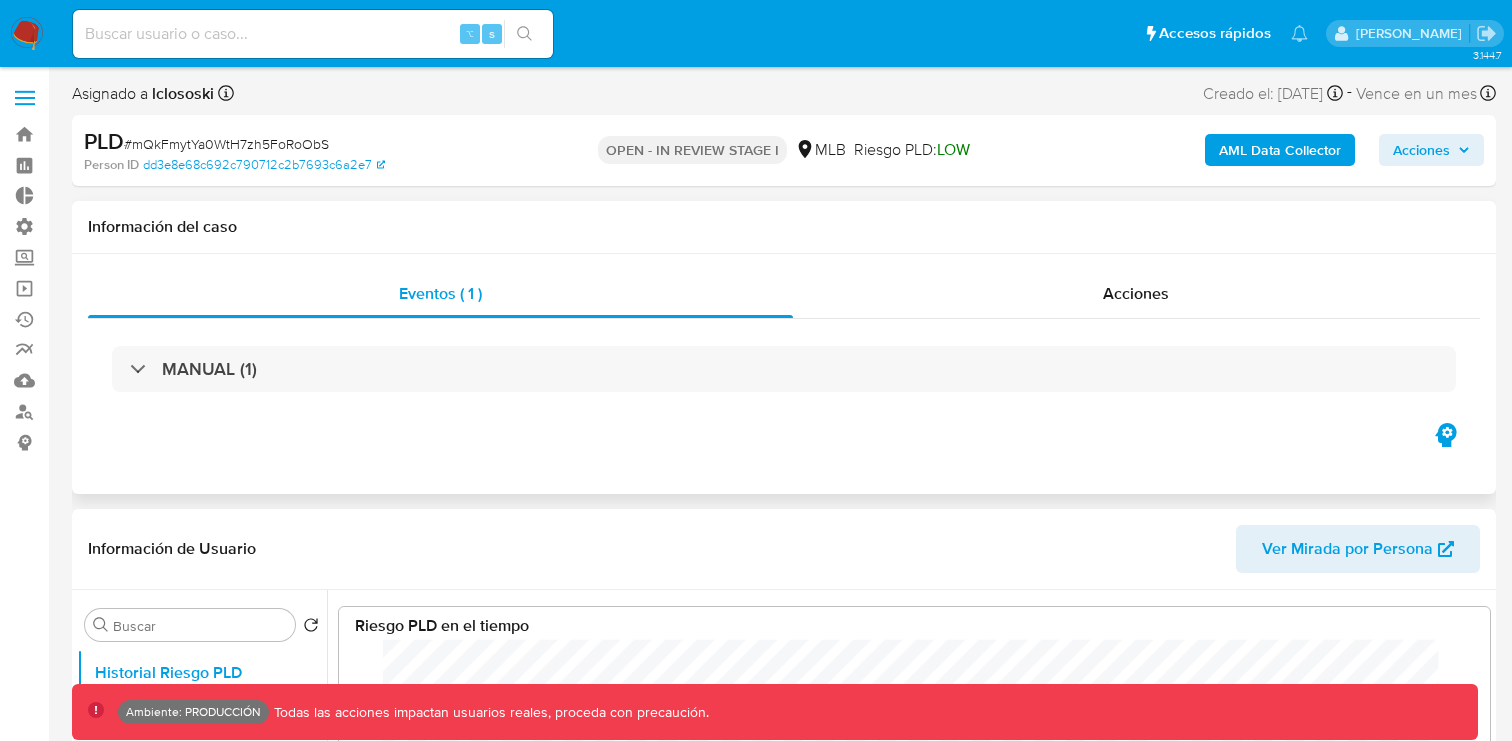 click 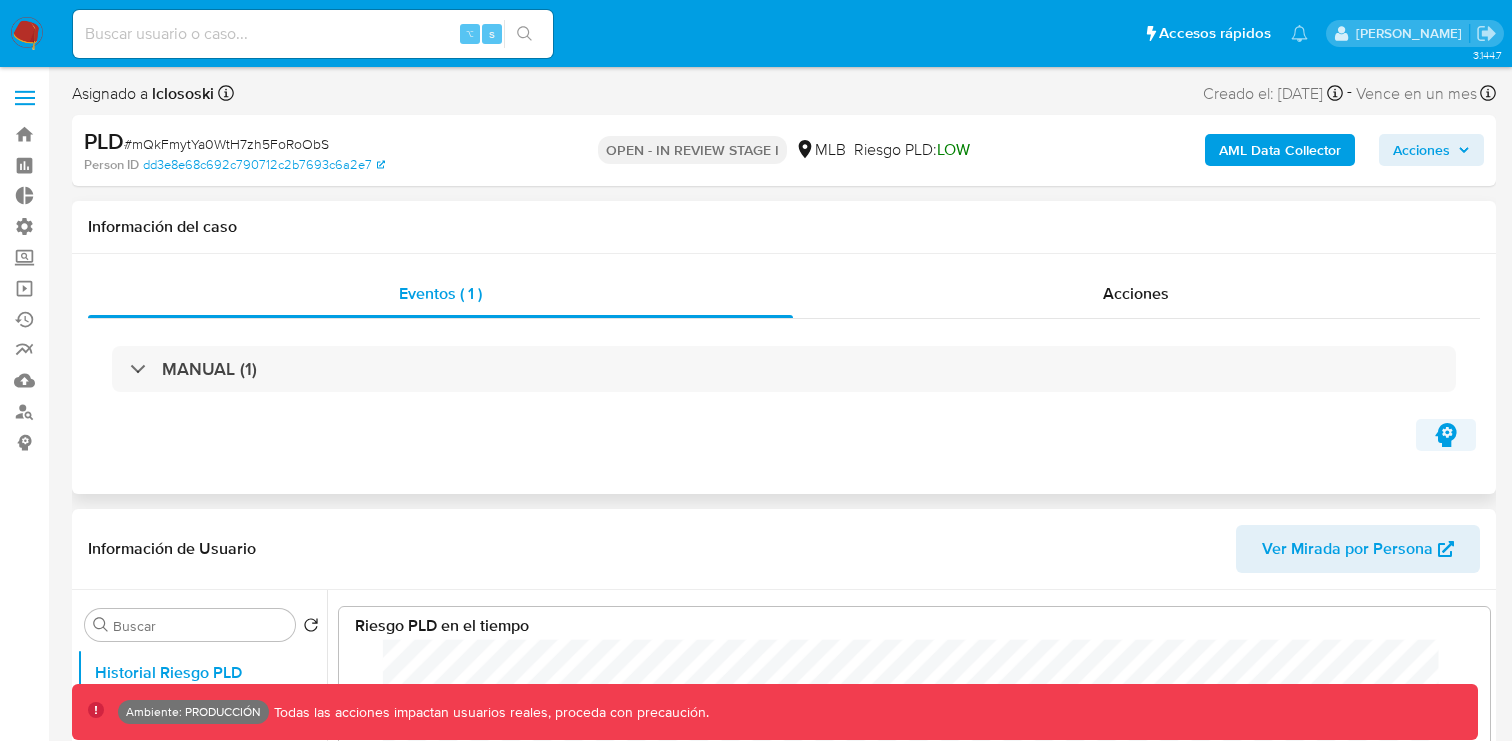 scroll, scrollTop: 999850, scrollLeft: 998889, axis: both 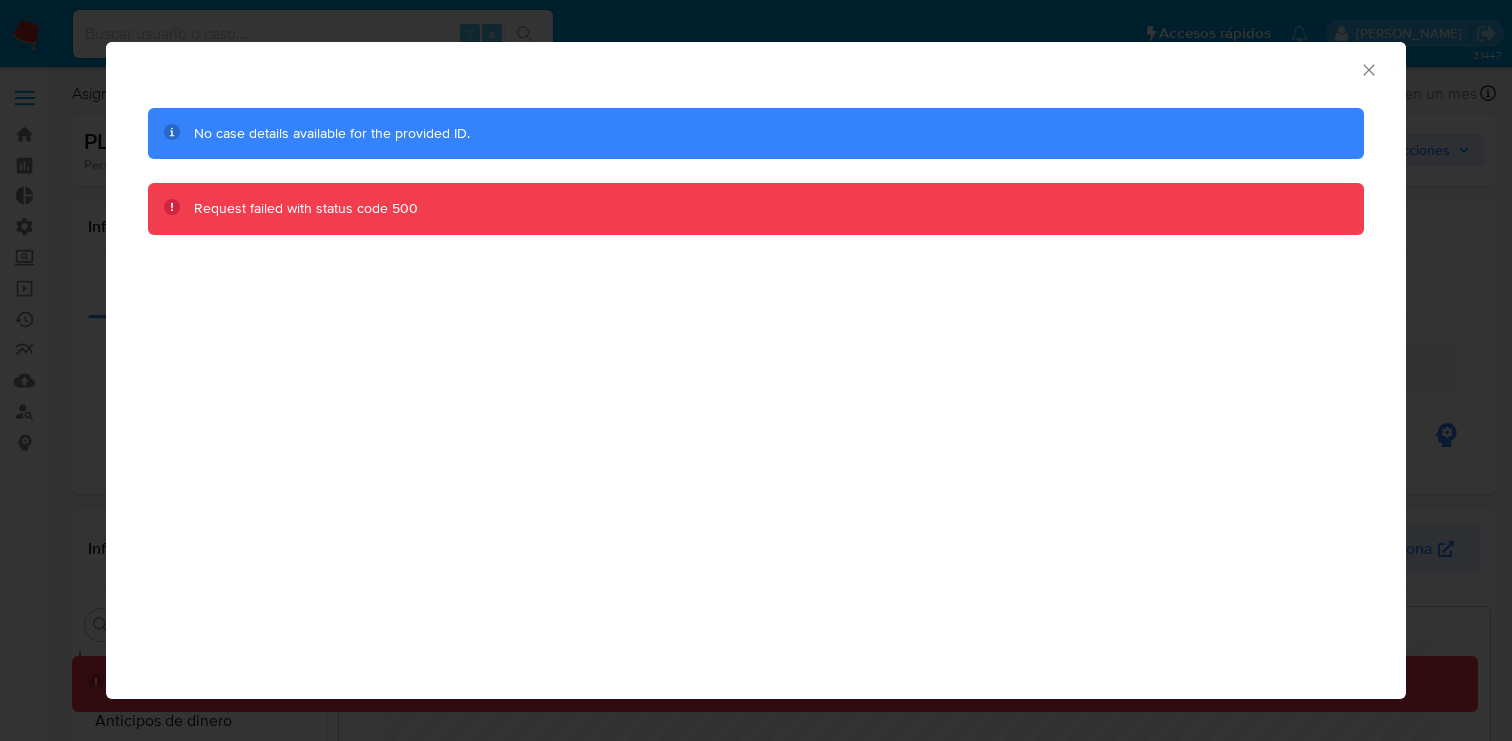 click 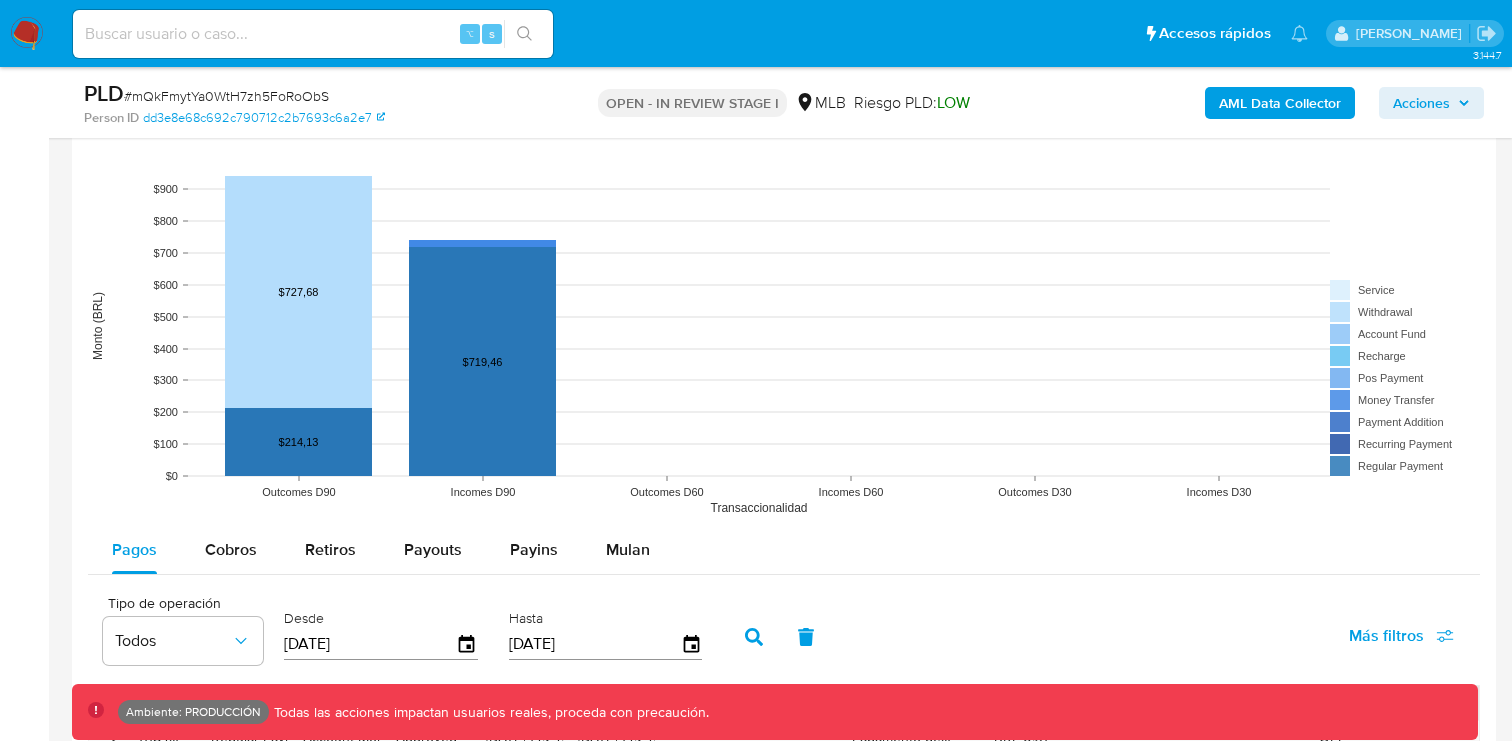 scroll, scrollTop: 1758, scrollLeft: 0, axis: vertical 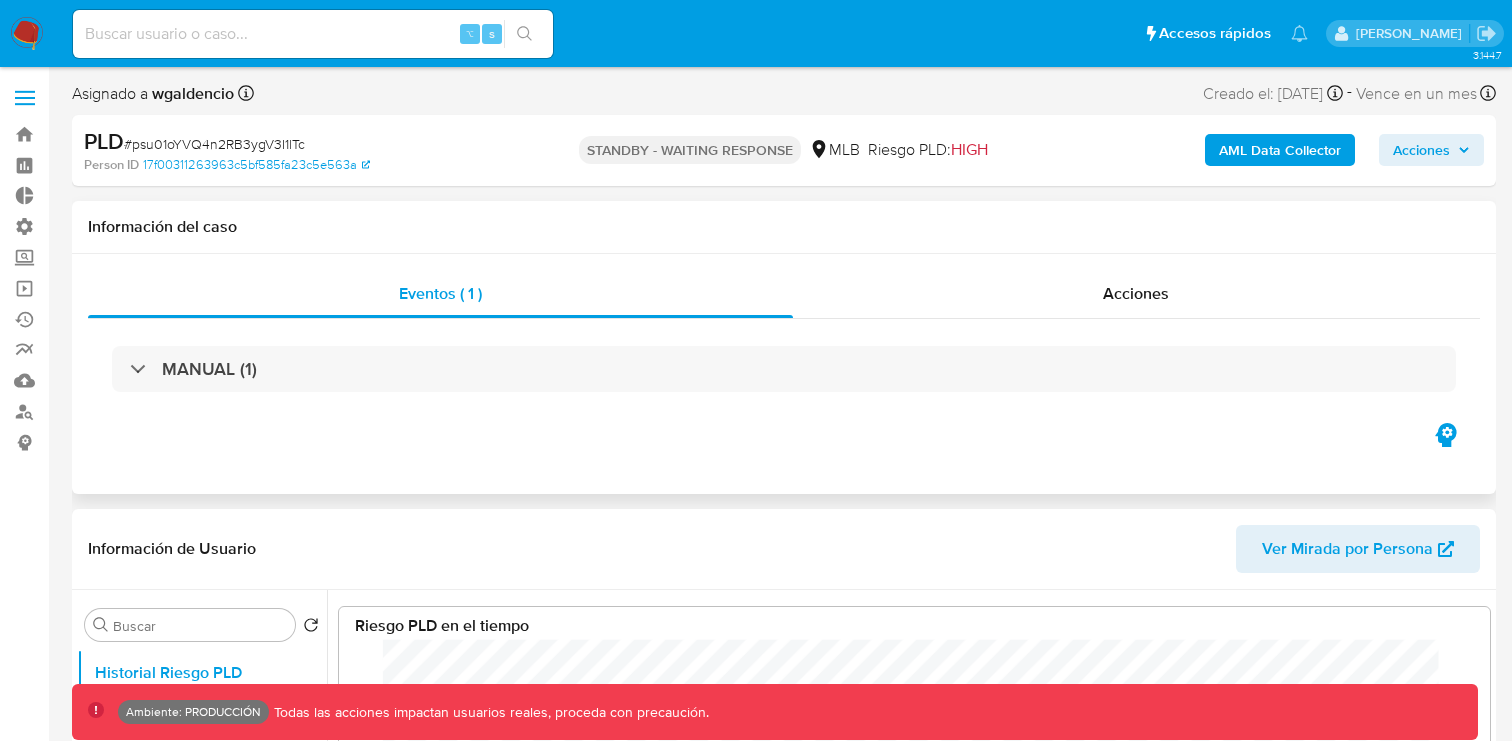 click 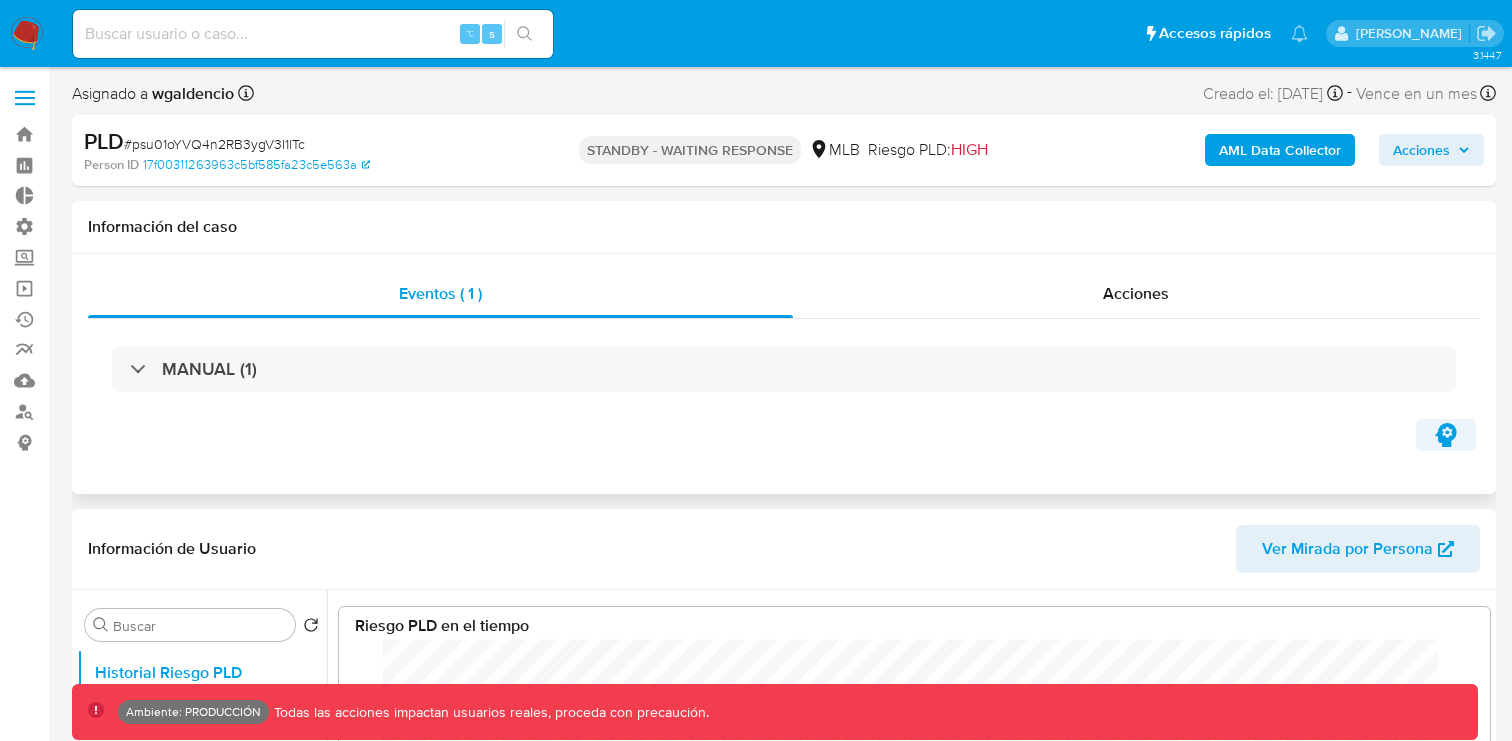 scroll, scrollTop: 999850, scrollLeft: 998889, axis: both 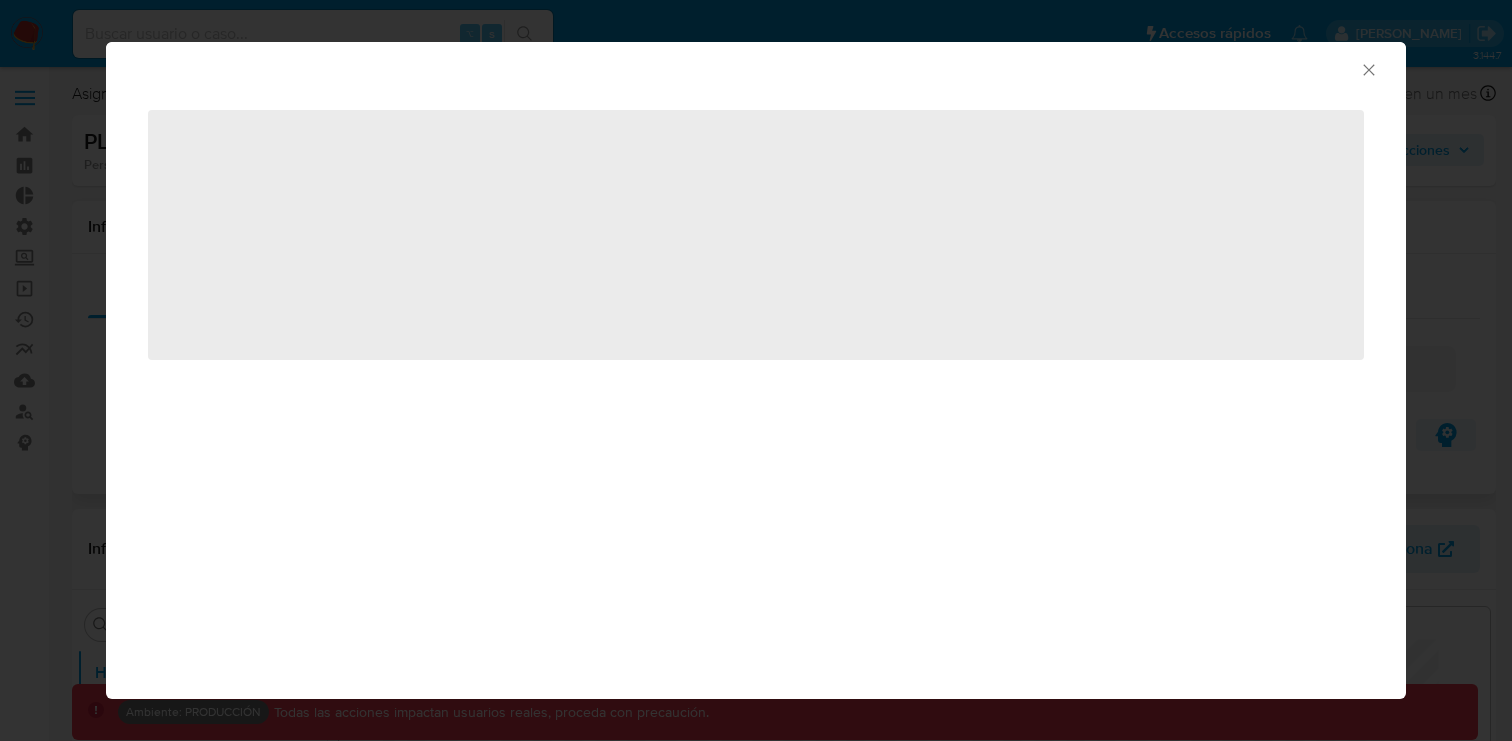 select on "10" 